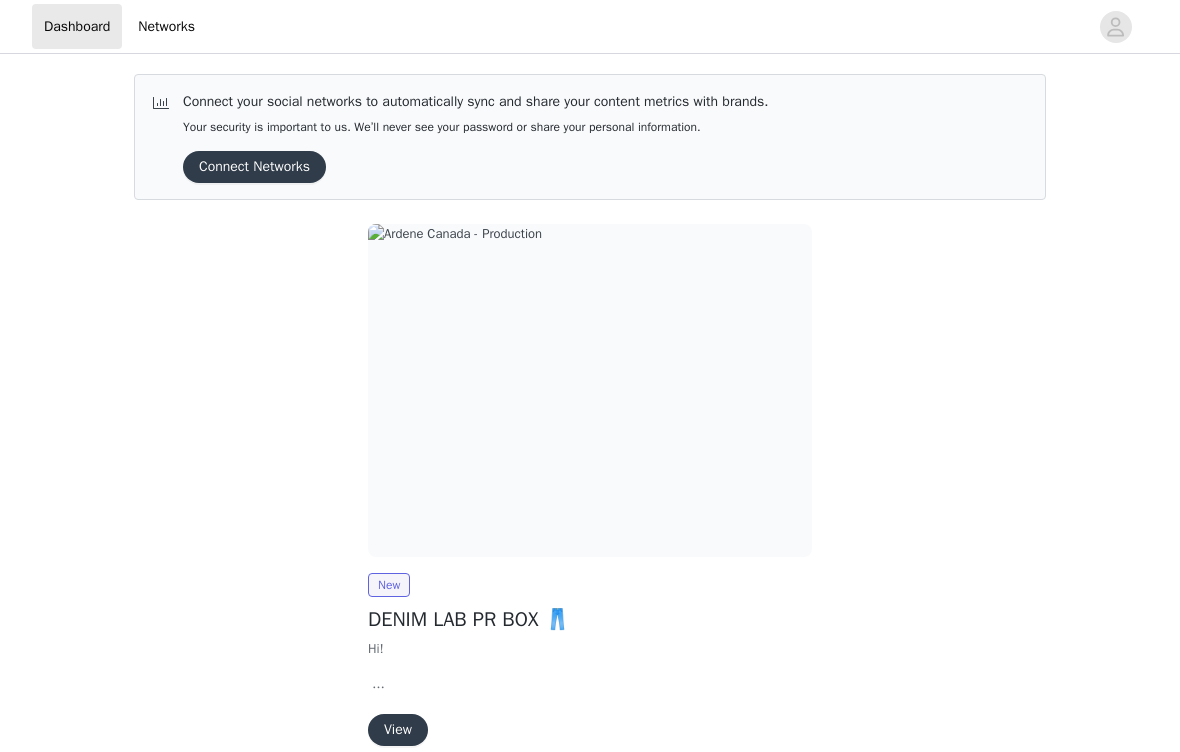 scroll, scrollTop: 0, scrollLeft: 0, axis: both 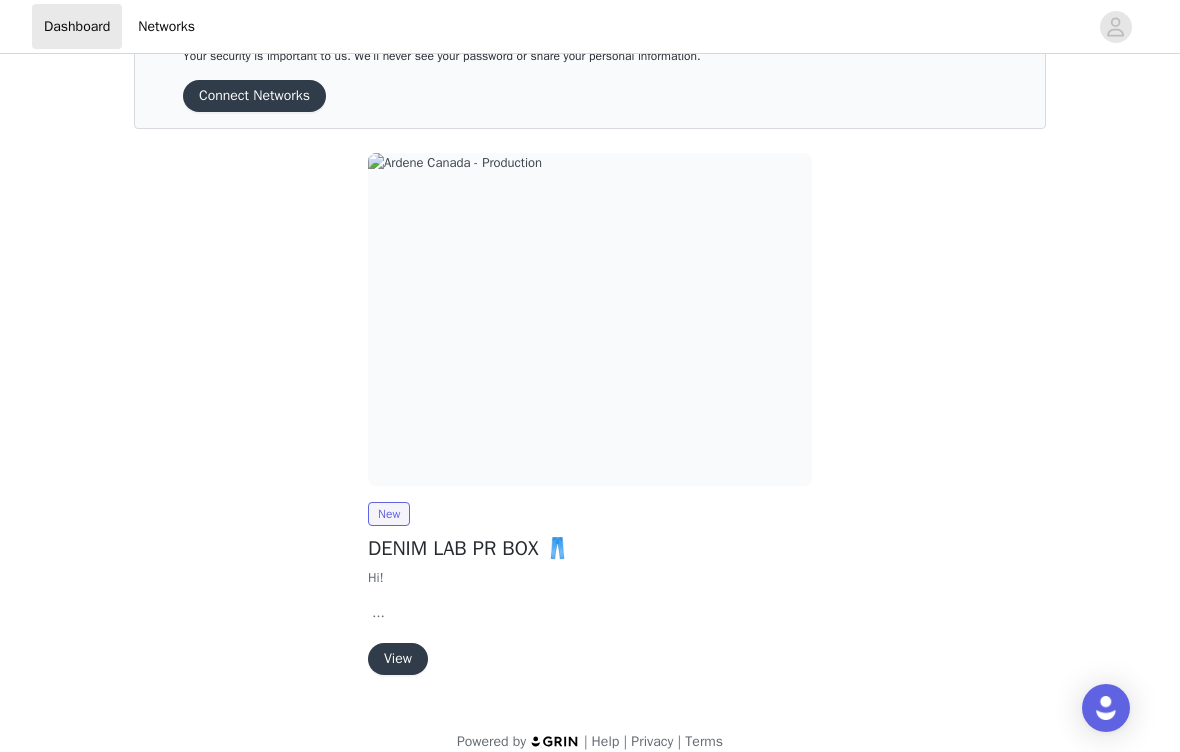 click on "View" at bounding box center (398, 659) 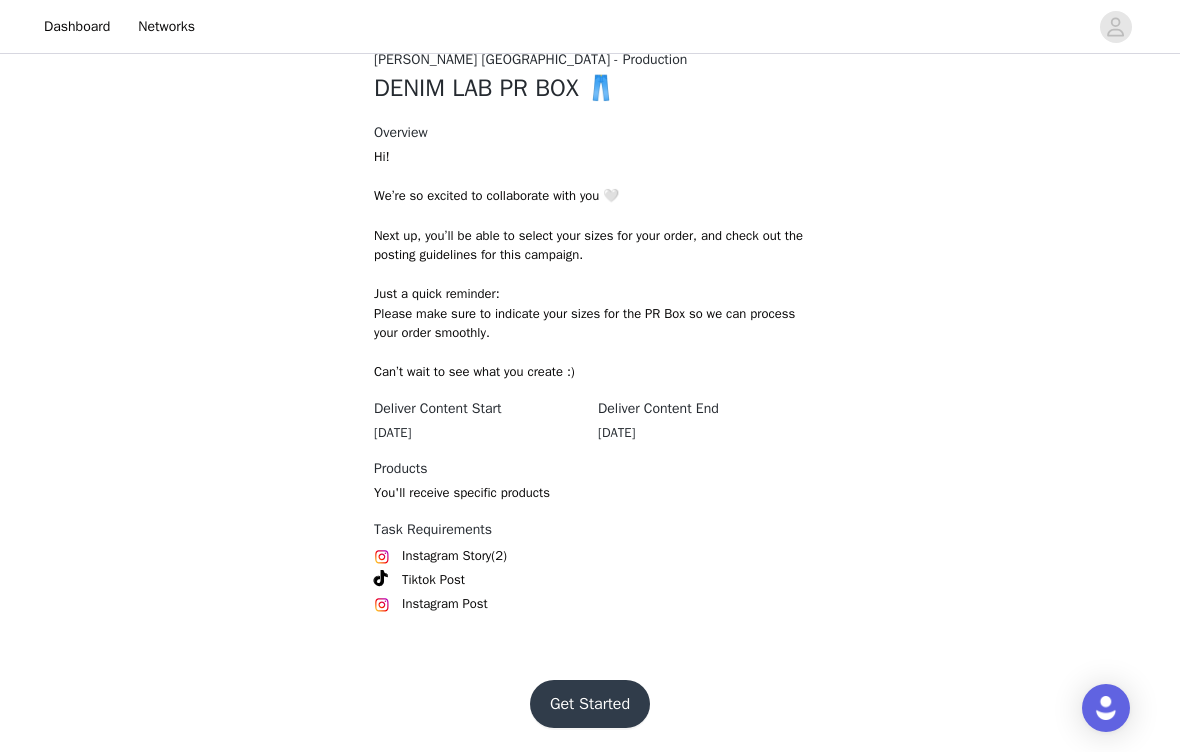 scroll, scrollTop: 588, scrollLeft: 0, axis: vertical 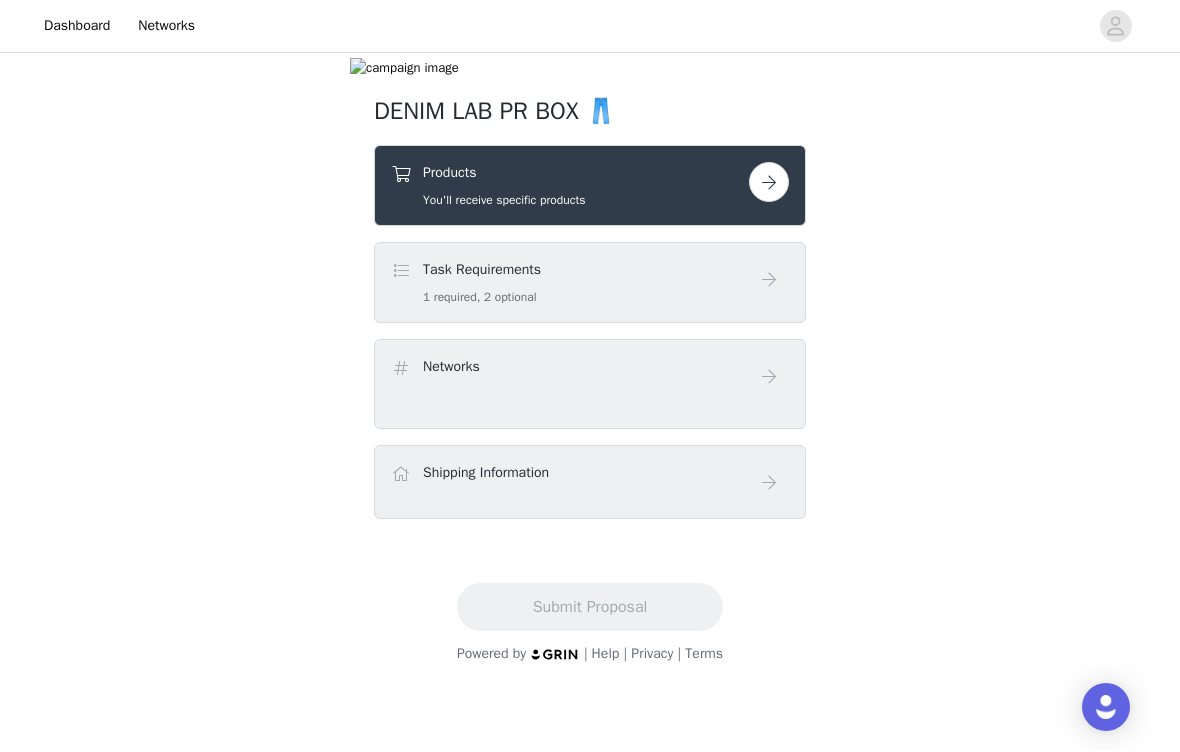 click on "Task Requirements   1 required, 2 optional" at bounding box center [570, 283] 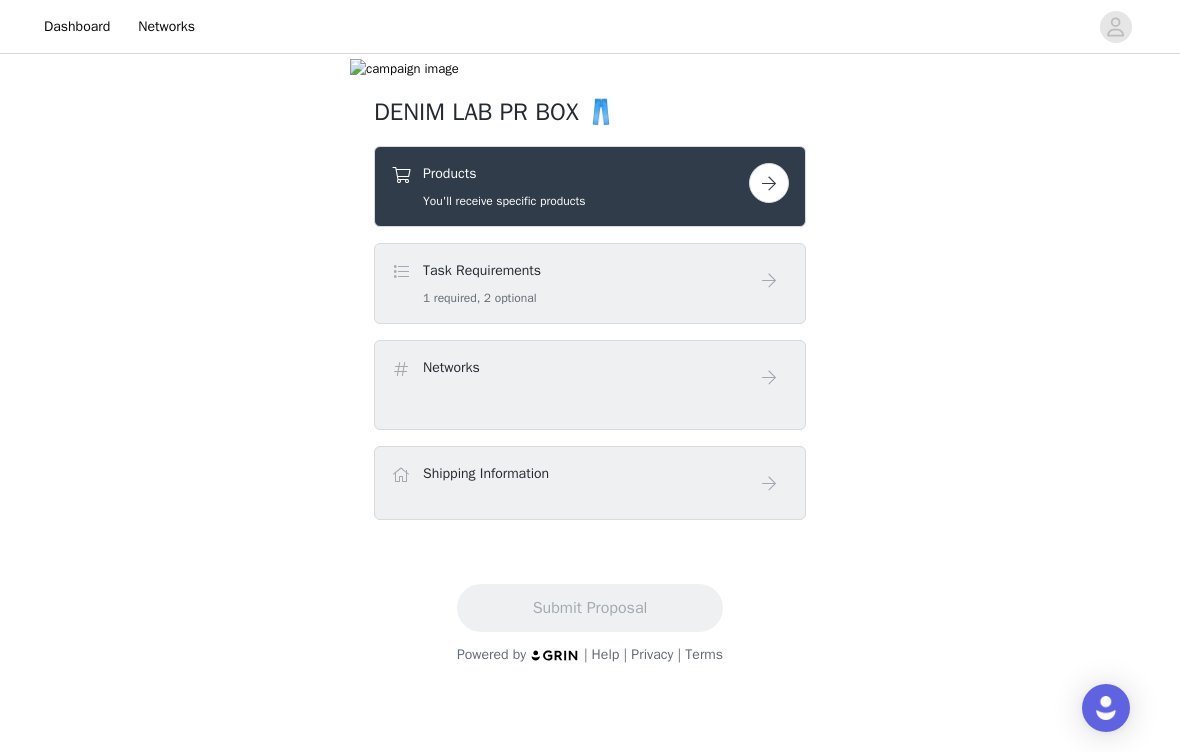 click at bounding box center [769, 183] 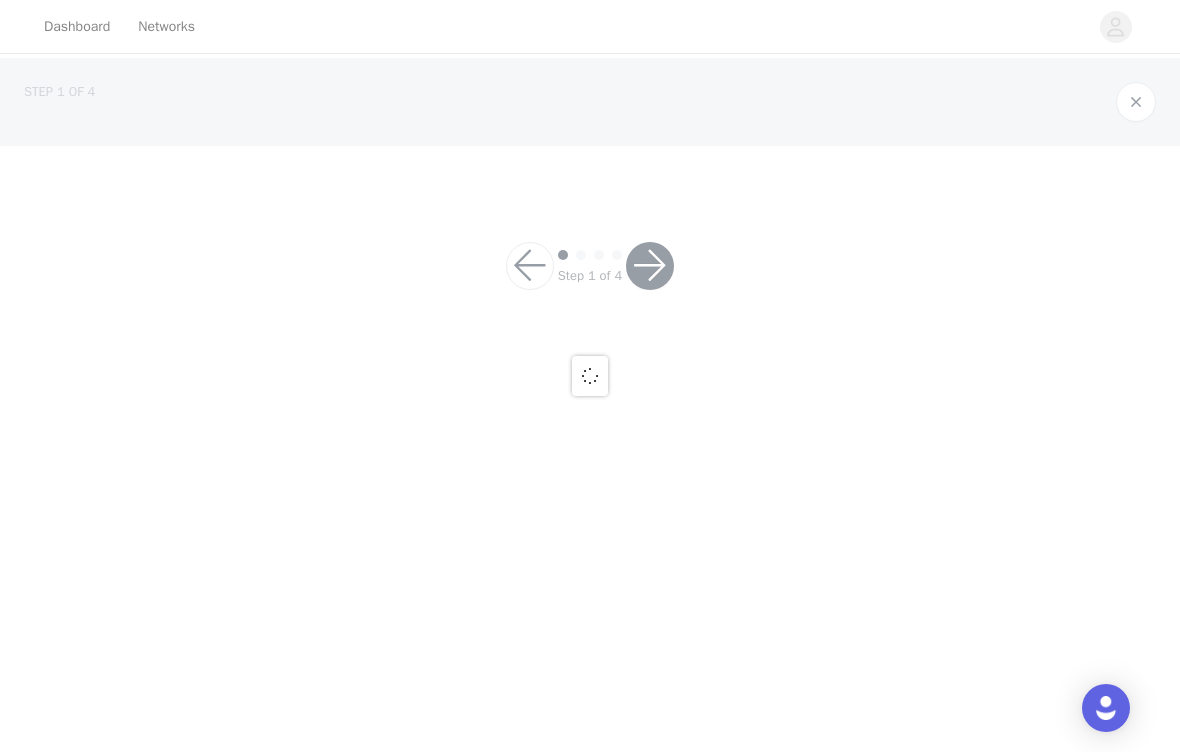scroll, scrollTop: 0, scrollLeft: 0, axis: both 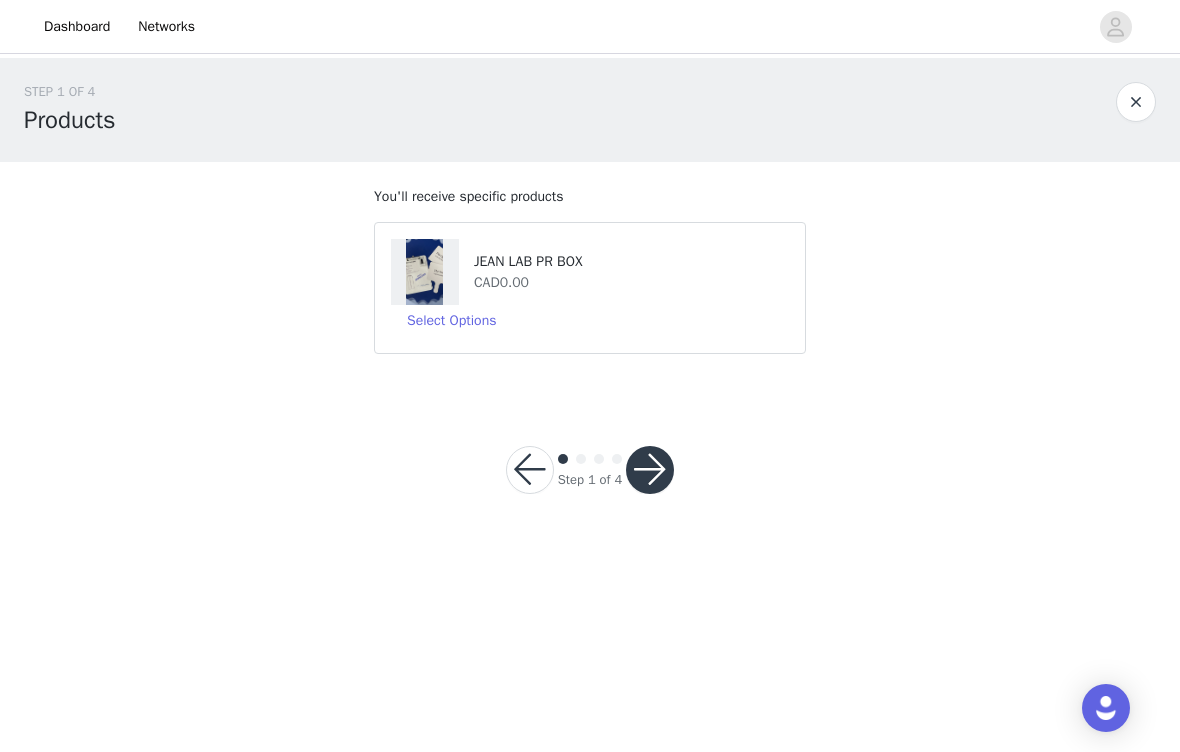 click at bounding box center (650, 470) 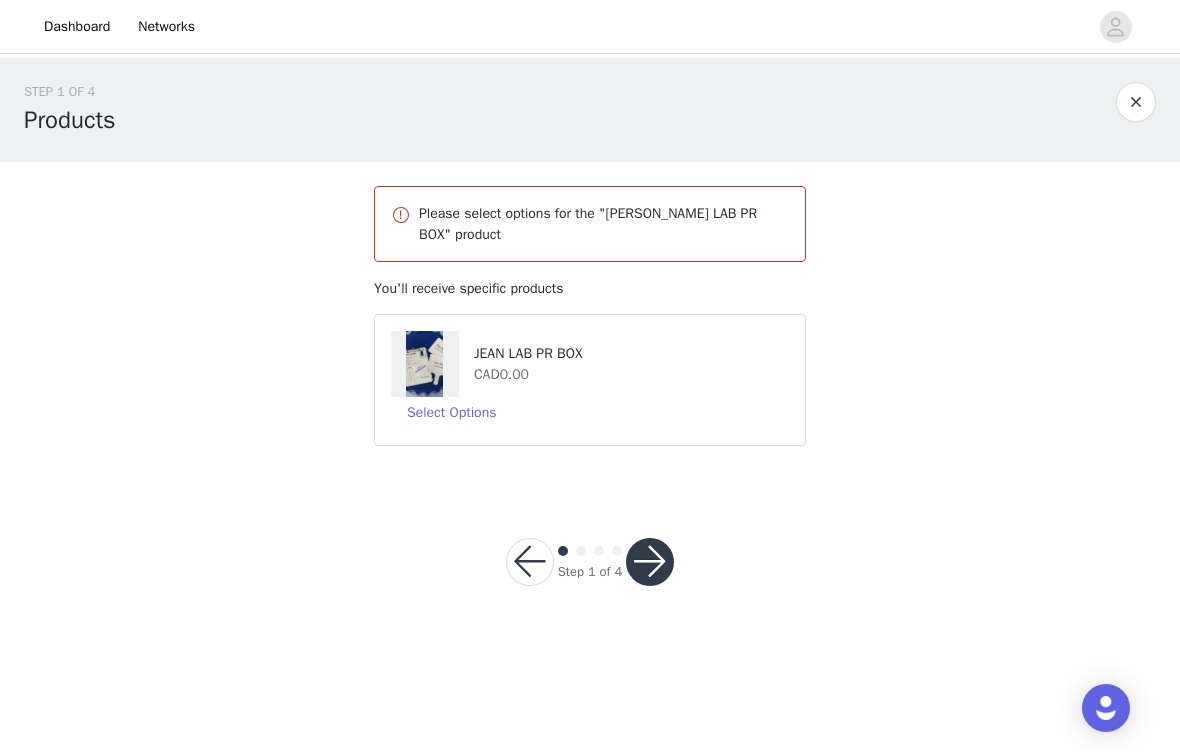 click on "Step 1 of 4" at bounding box center [590, 562] 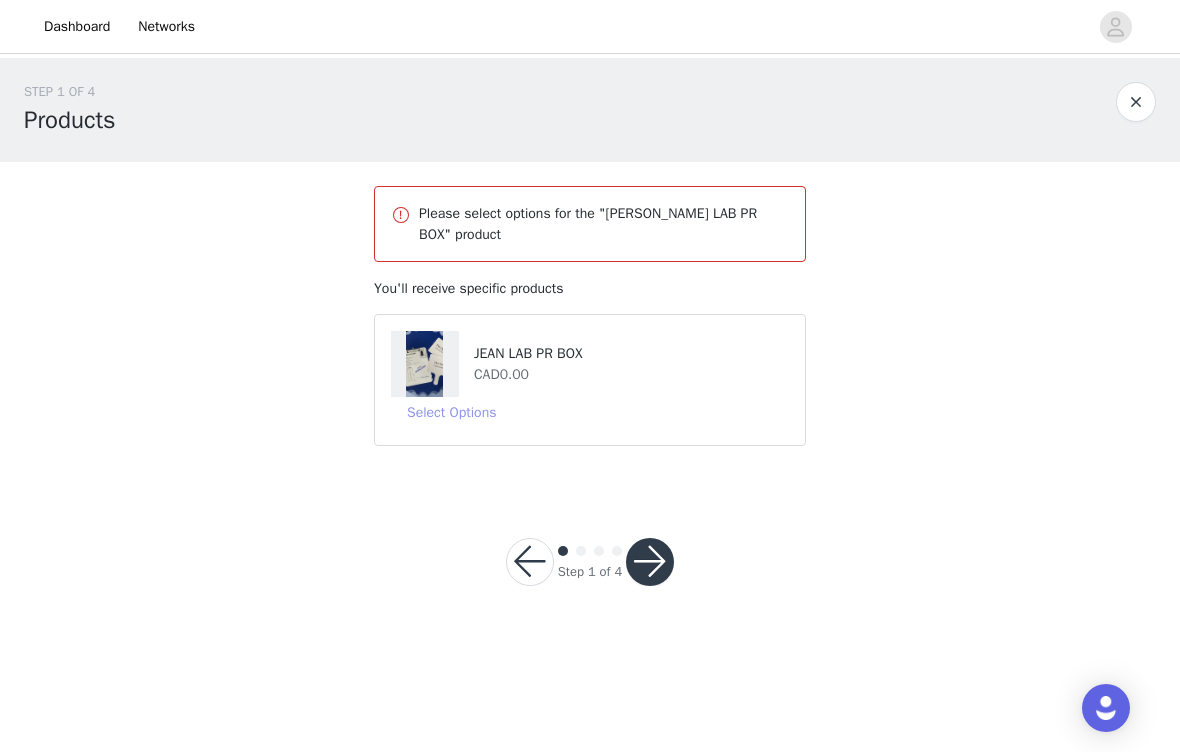 click on "Select Options" at bounding box center (451, 413) 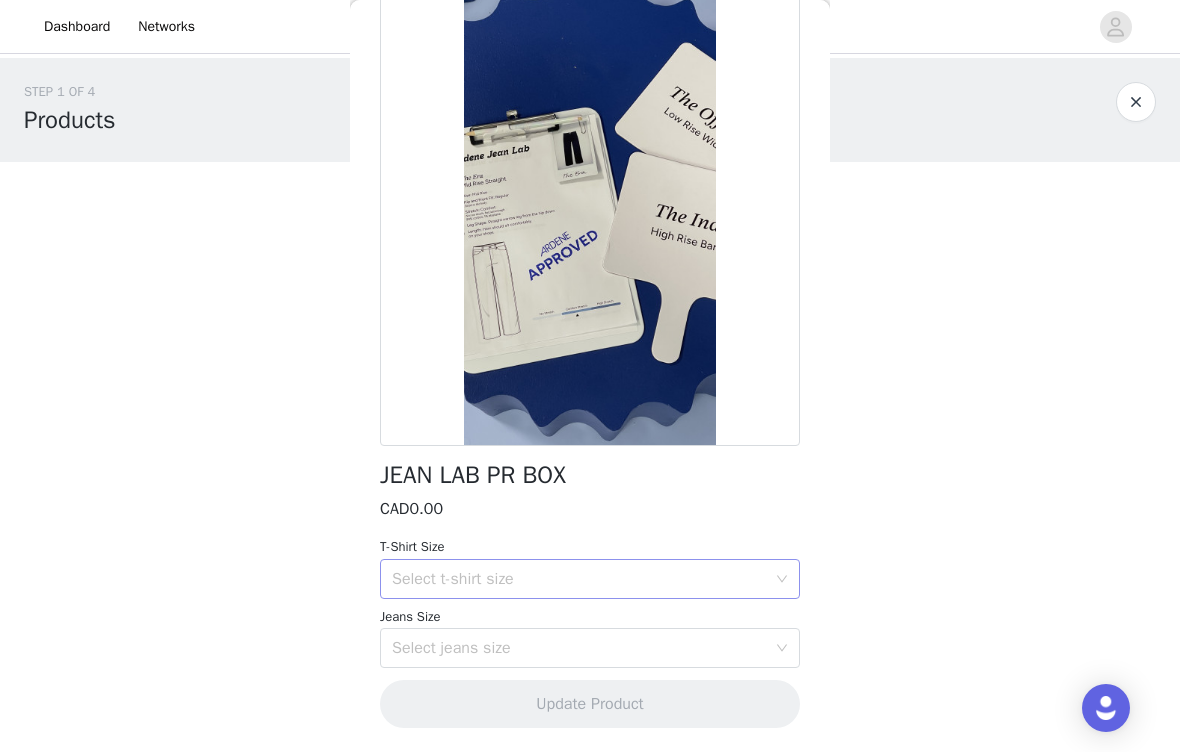 click on "Select t-shirt size" at bounding box center (579, 579) 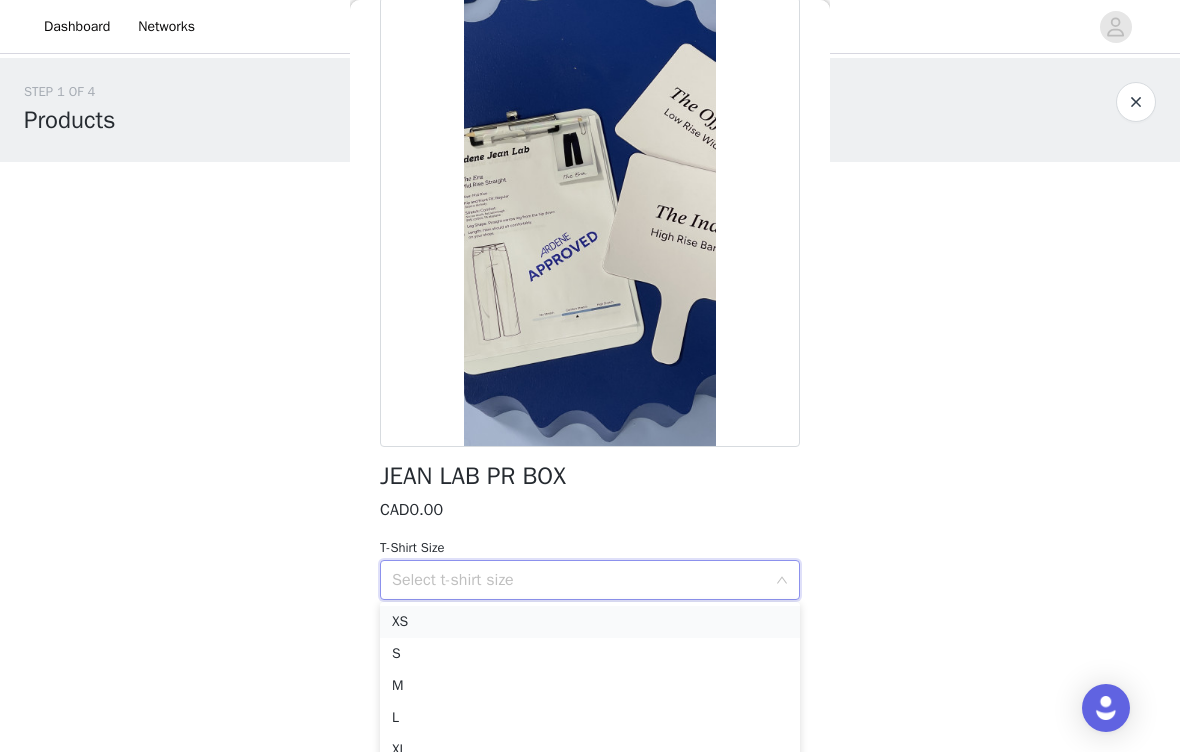 click on "XS" at bounding box center [590, 622] 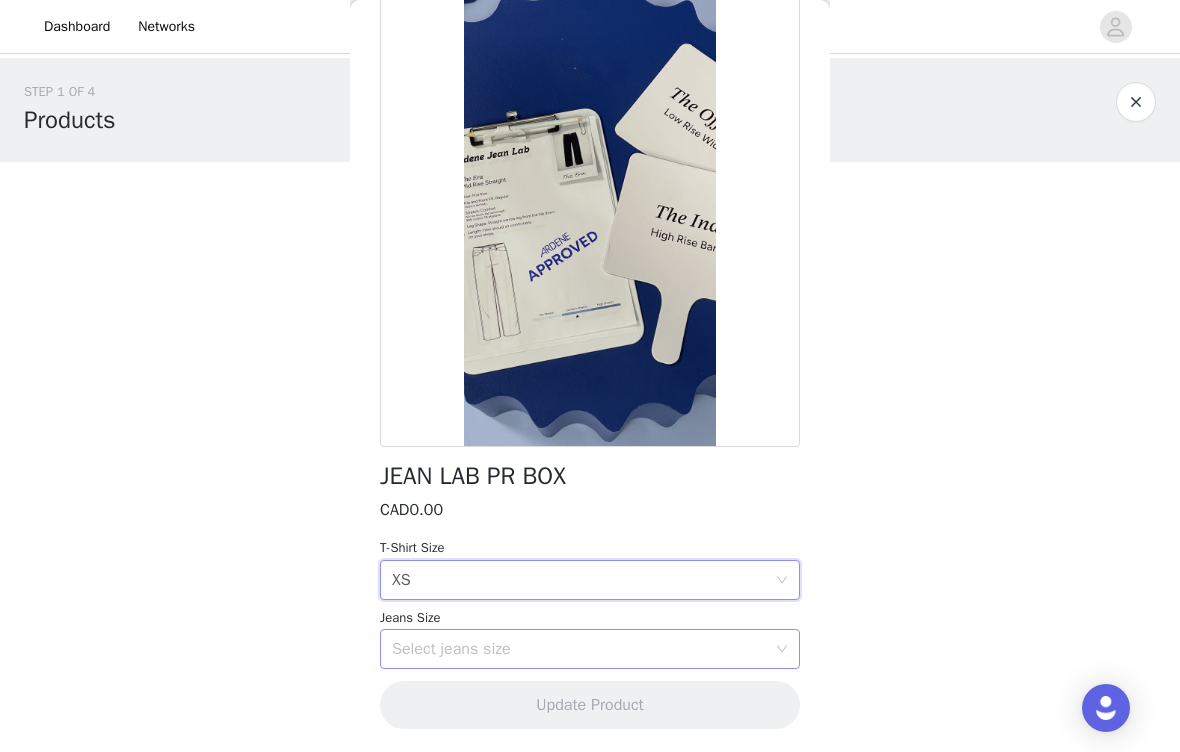 click on "Select jeans size" at bounding box center [579, 649] 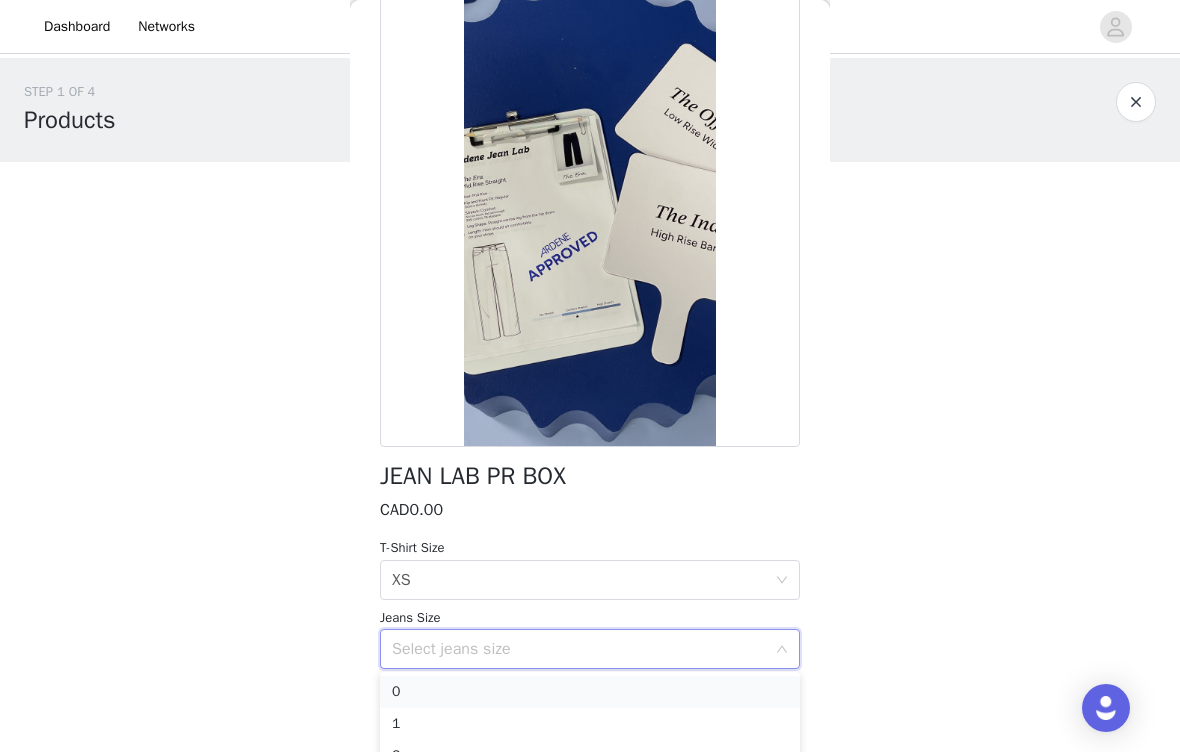 click on "0" at bounding box center [590, 692] 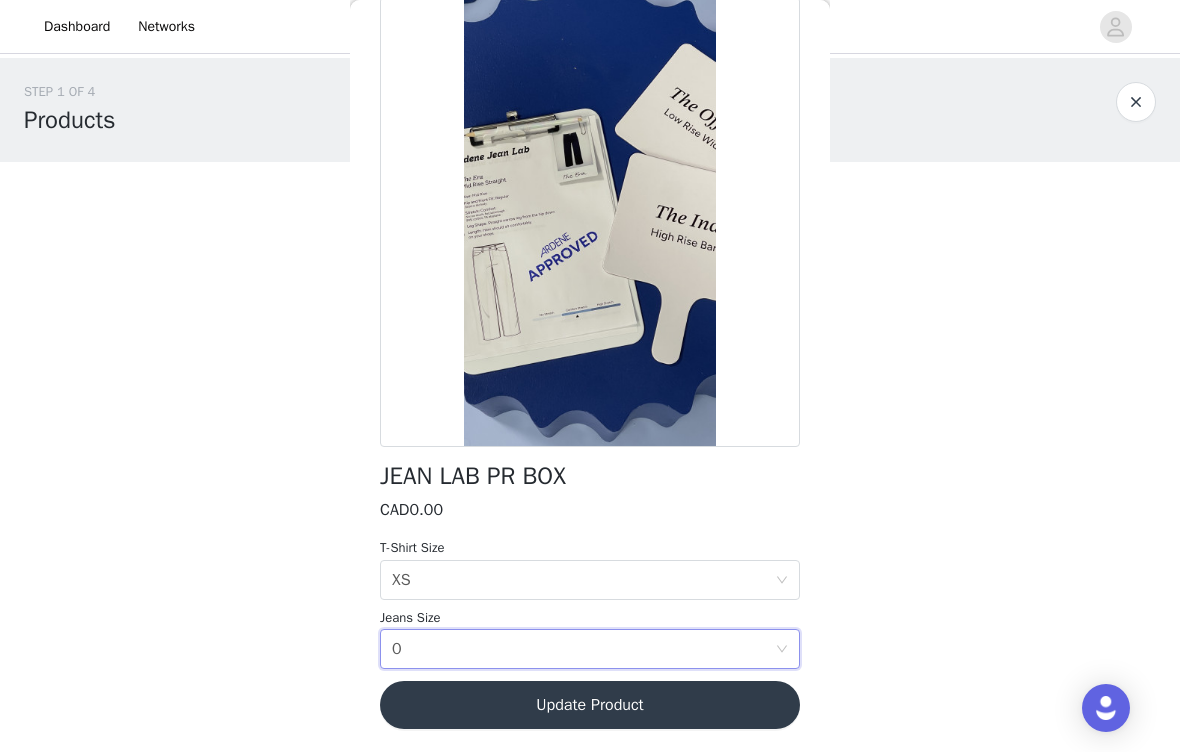 click on "Update Product" at bounding box center (590, 705) 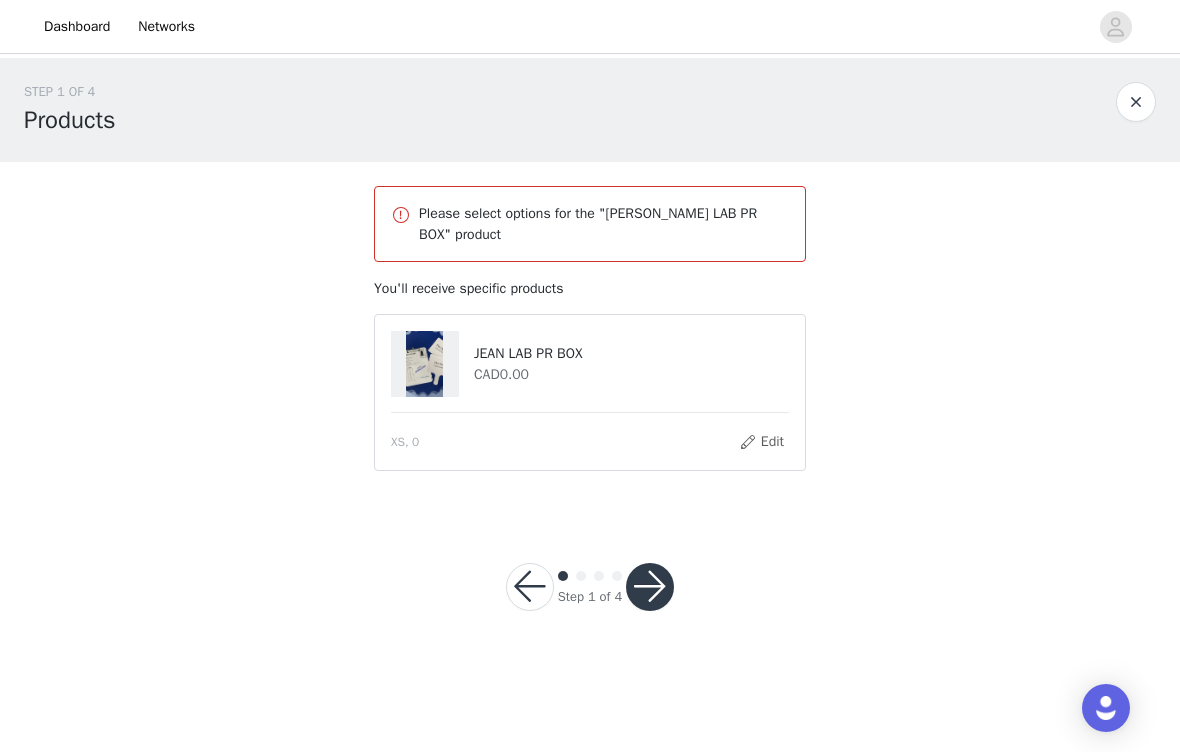 click at bounding box center [650, 587] 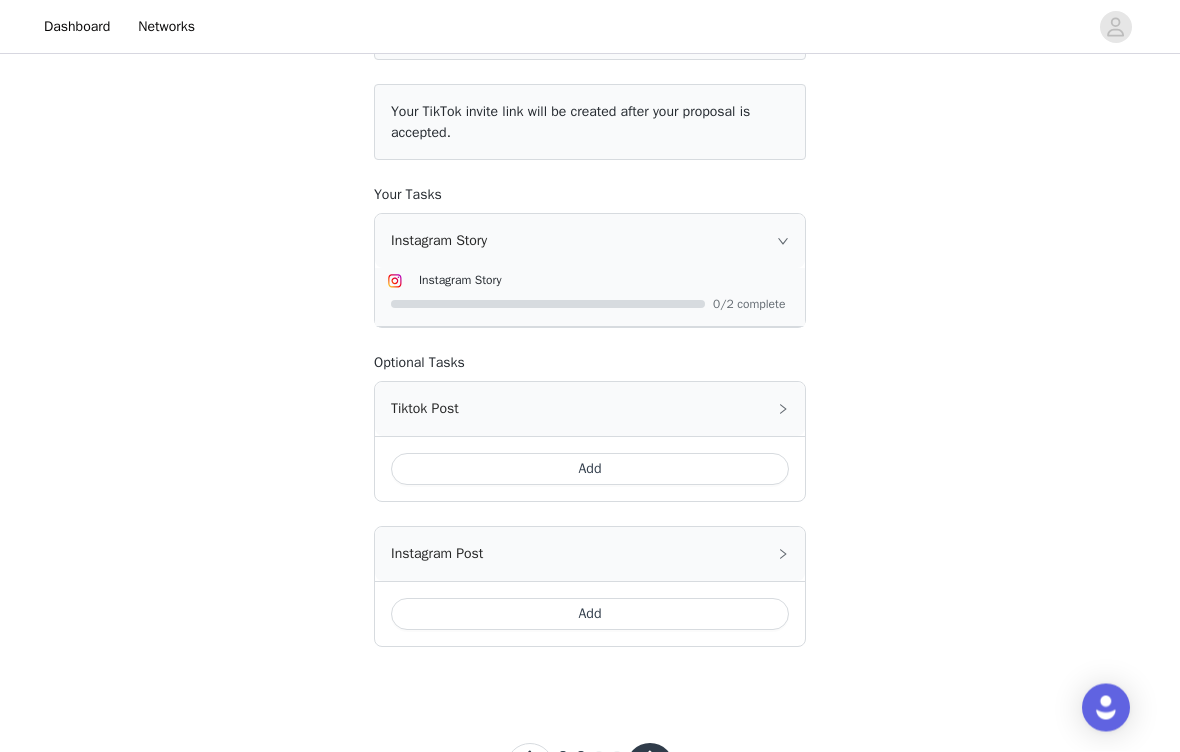 scroll, scrollTop: 292, scrollLeft: 0, axis: vertical 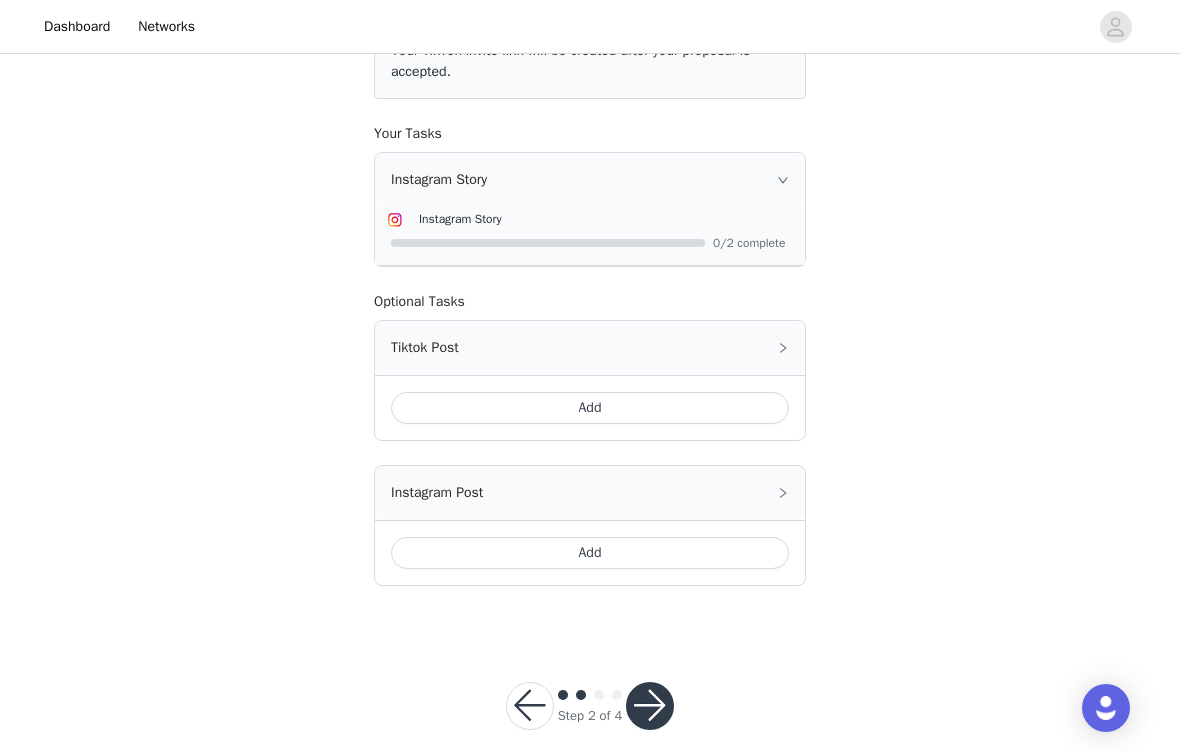 click at bounding box center [650, 706] 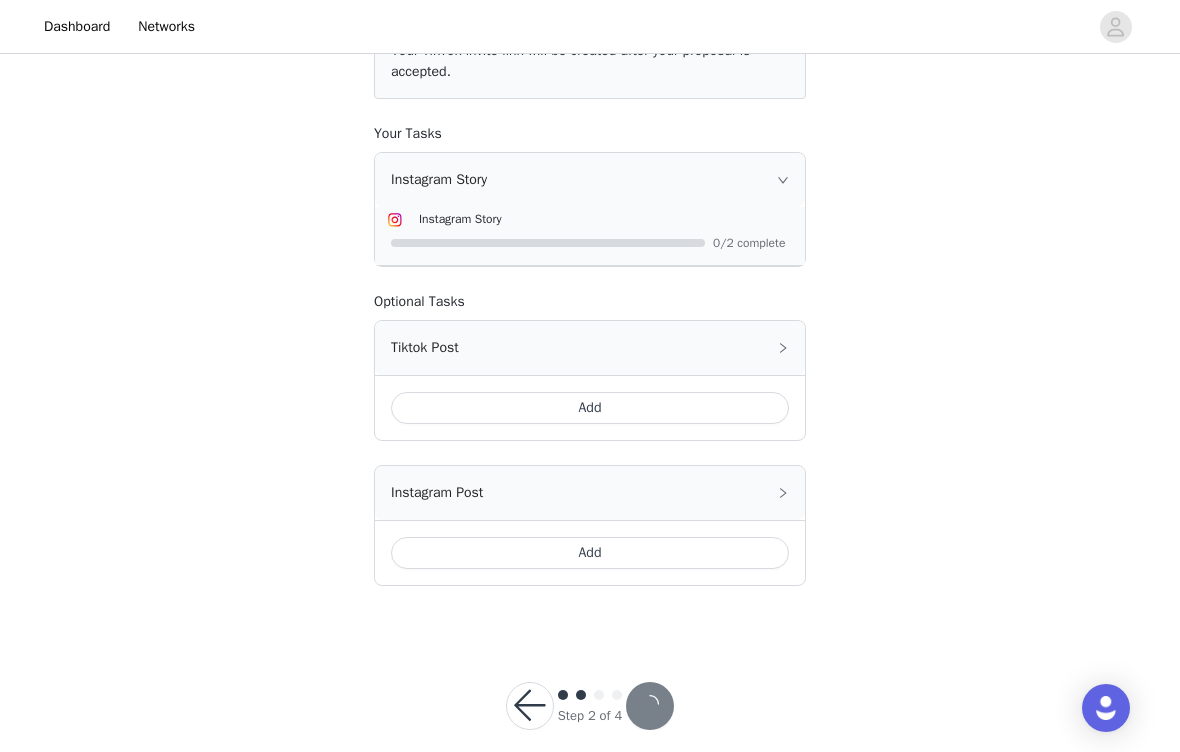 scroll, scrollTop: 0, scrollLeft: 0, axis: both 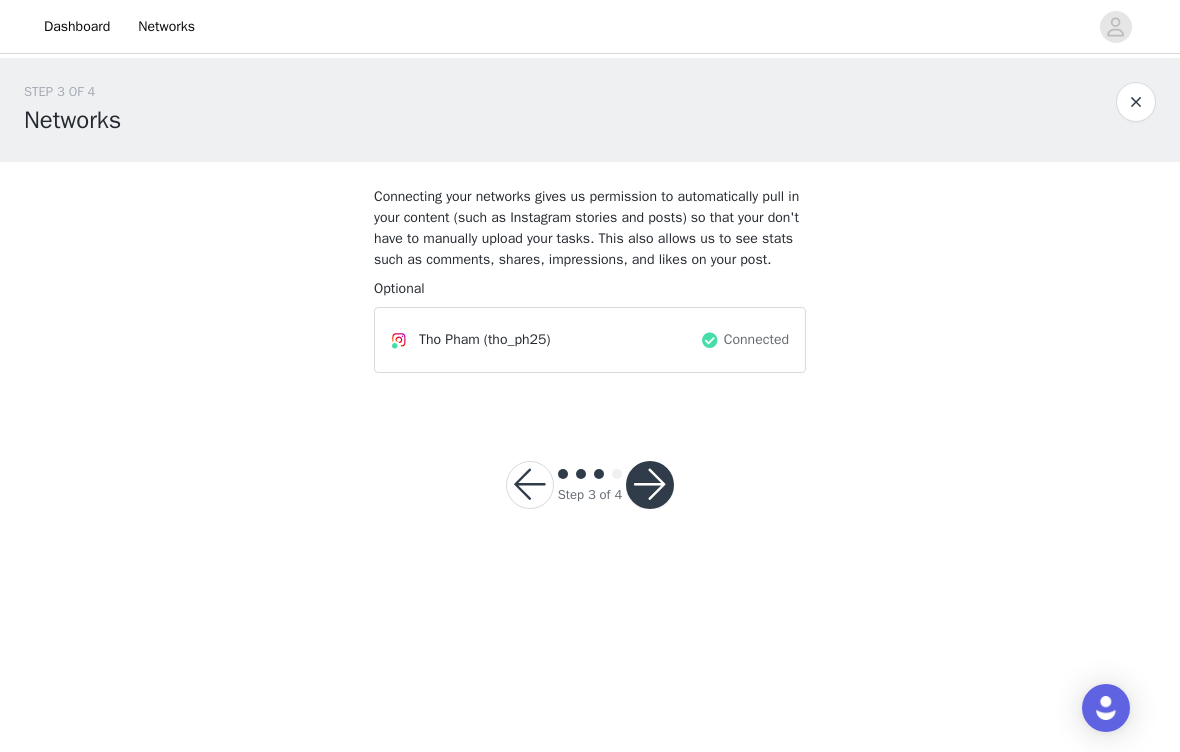 click at bounding box center (650, 485) 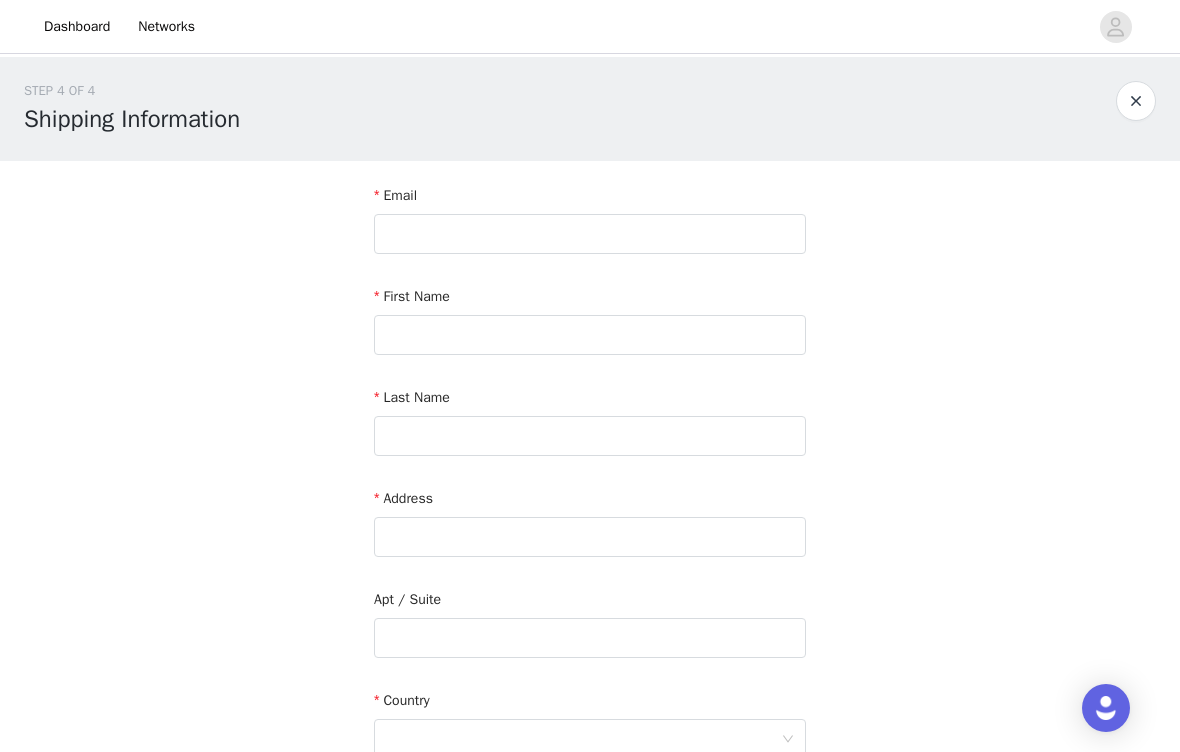 scroll, scrollTop: 0, scrollLeft: 0, axis: both 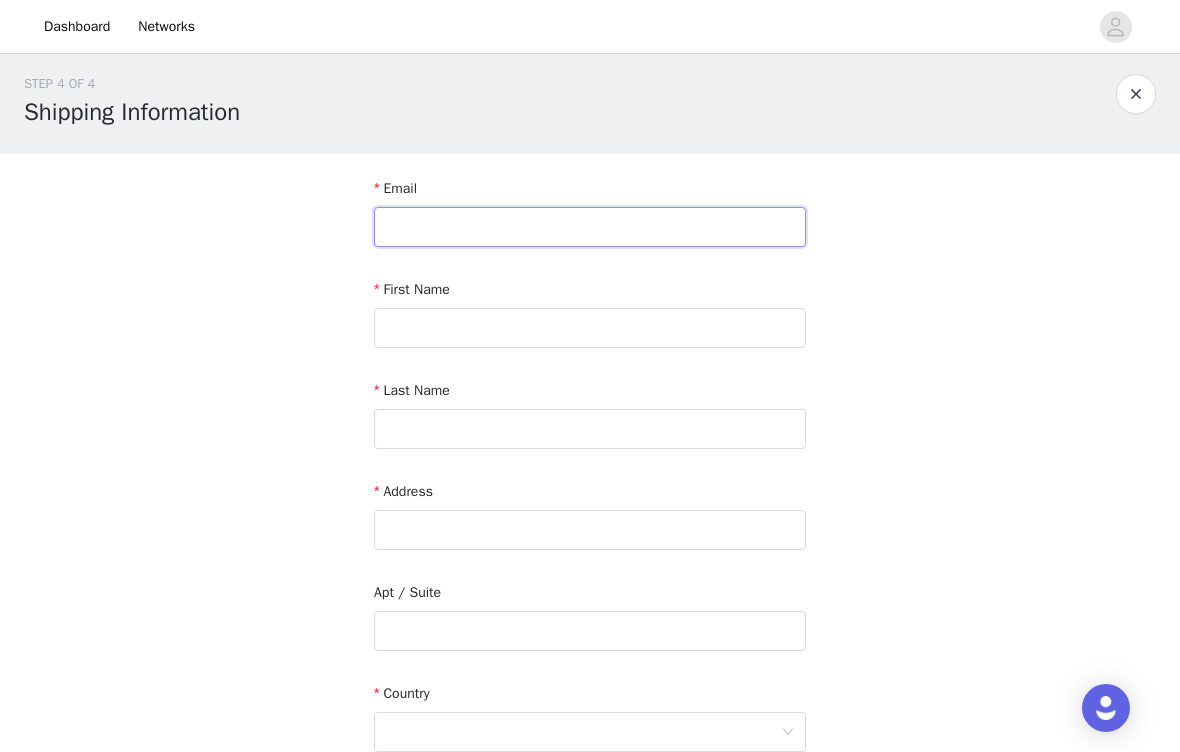 click at bounding box center [590, 227] 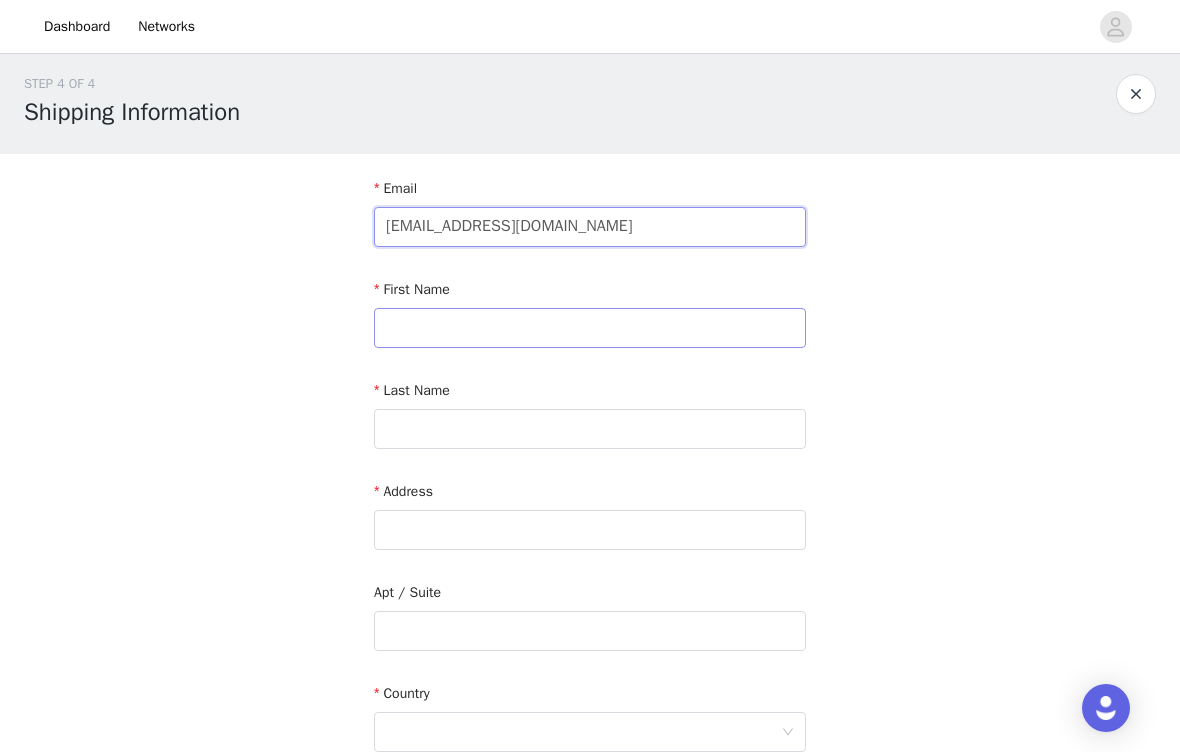 type on "[EMAIL_ADDRESS][DOMAIN_NAME]" 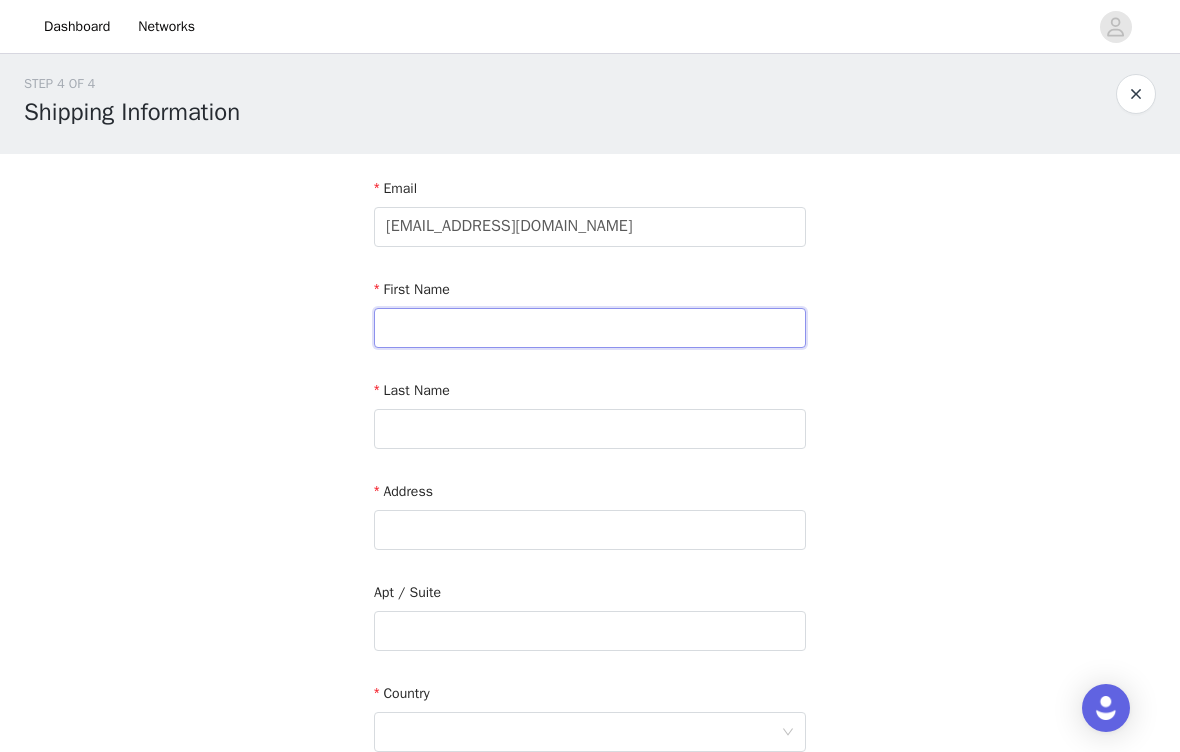 click at bounding box center [590, 328] 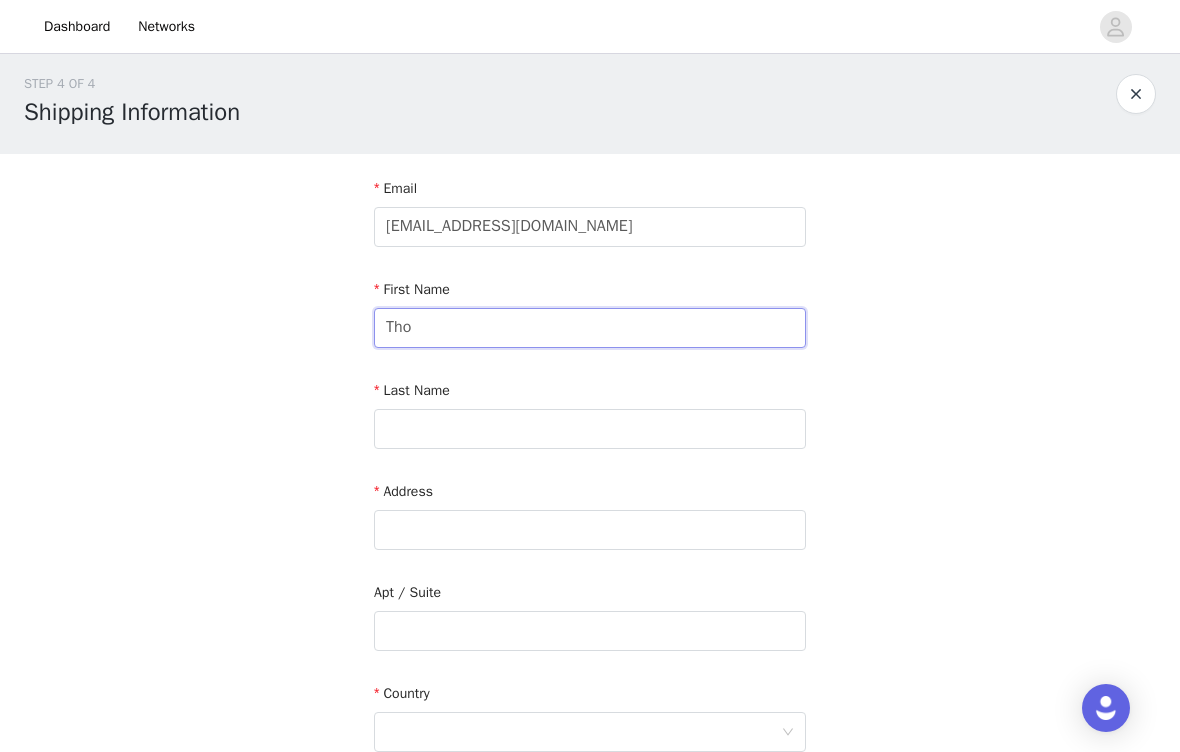type on "Tho" 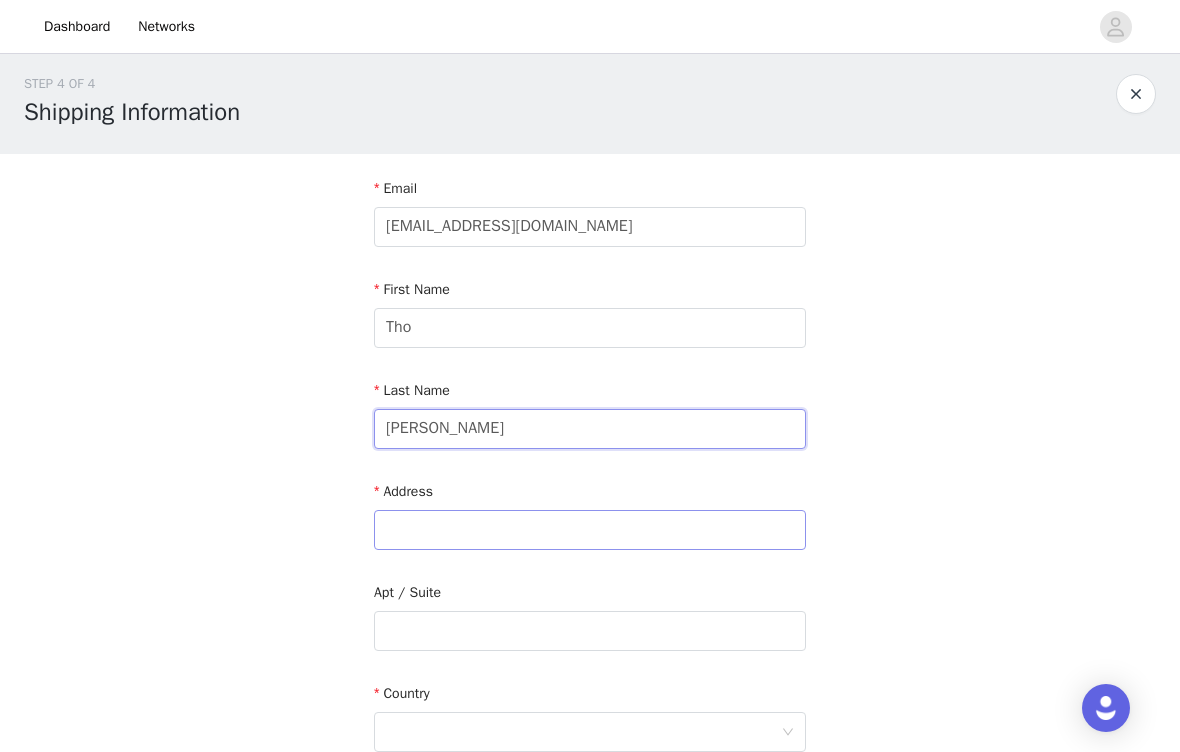 type on "[PERSON_NAME]" 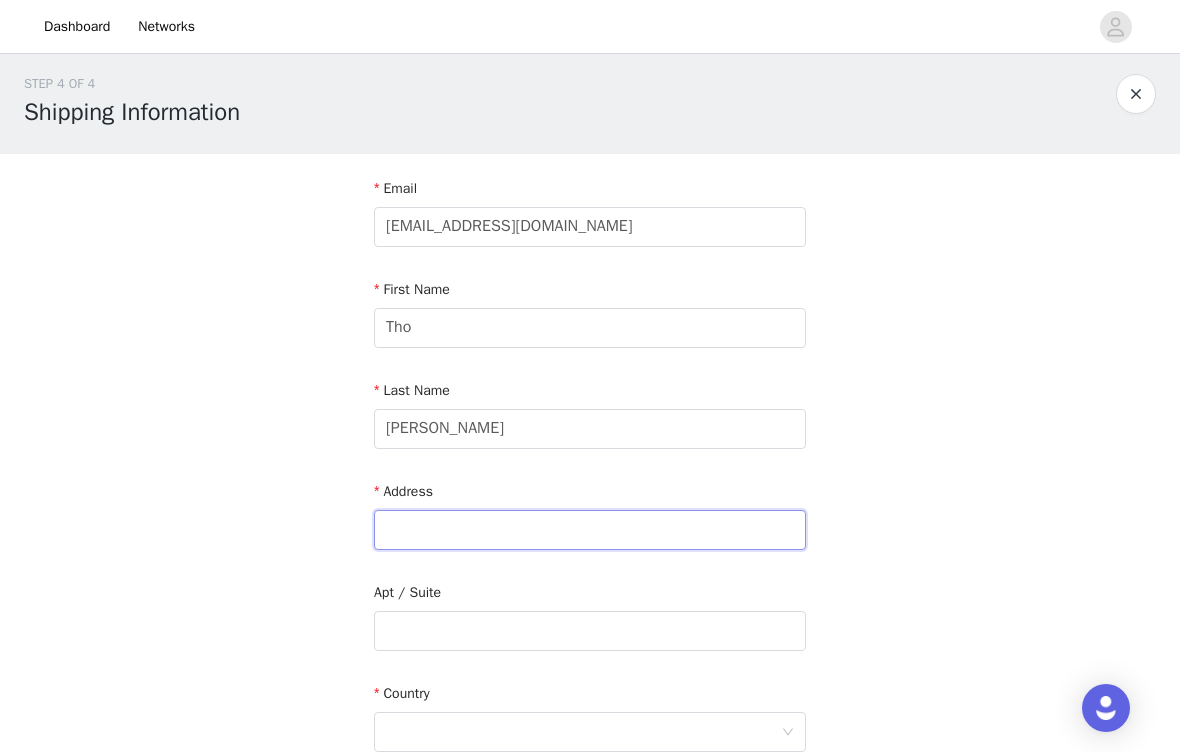 click at bounding box center [590, 530] 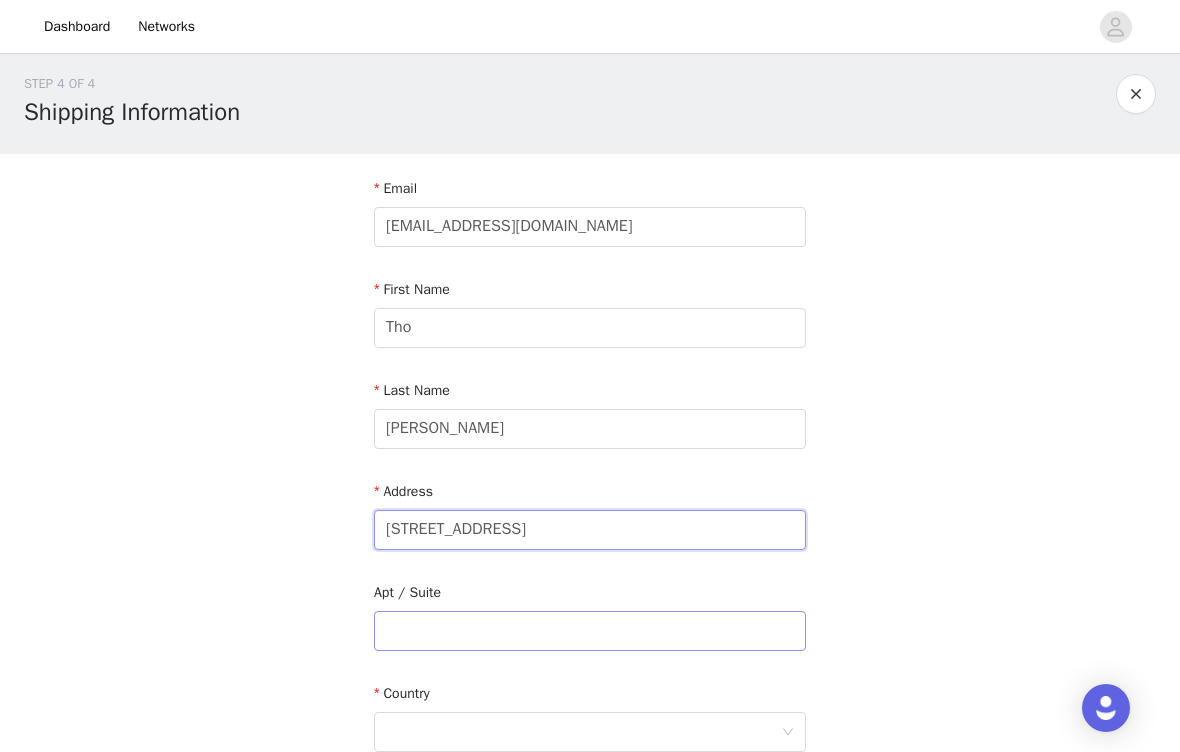 type on "[STREET_ADDRESS]" 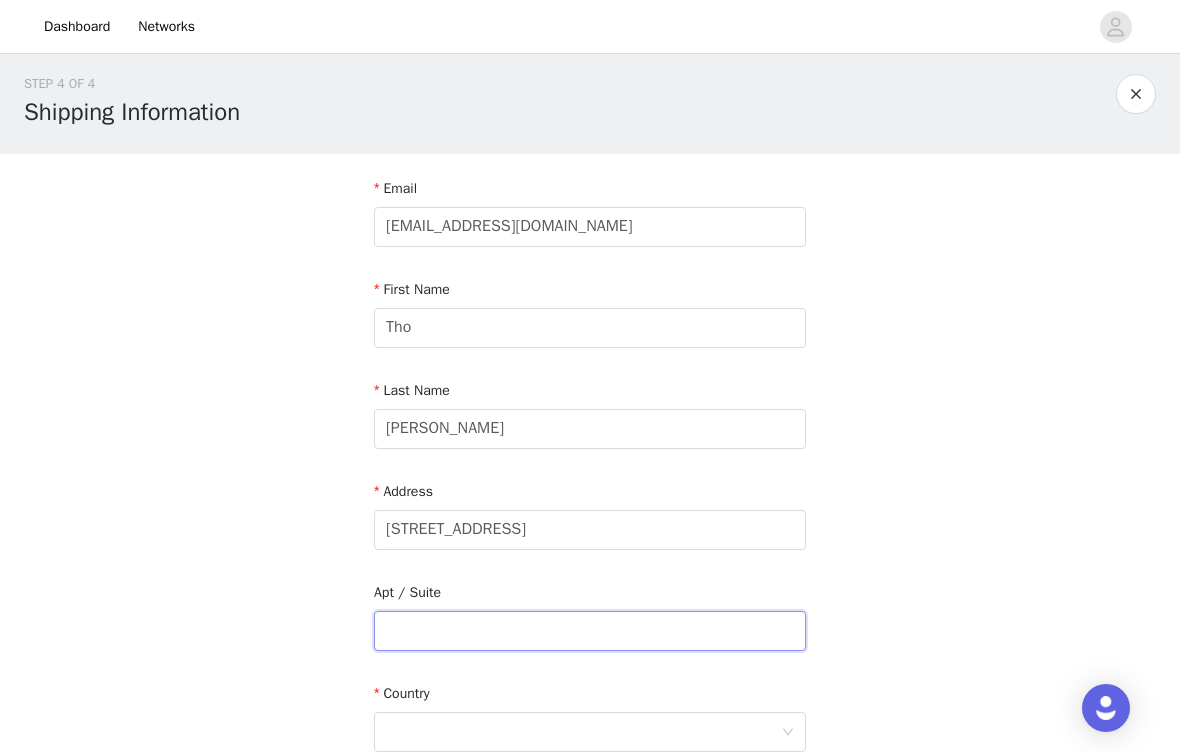 click at bounding box center [590, 631] 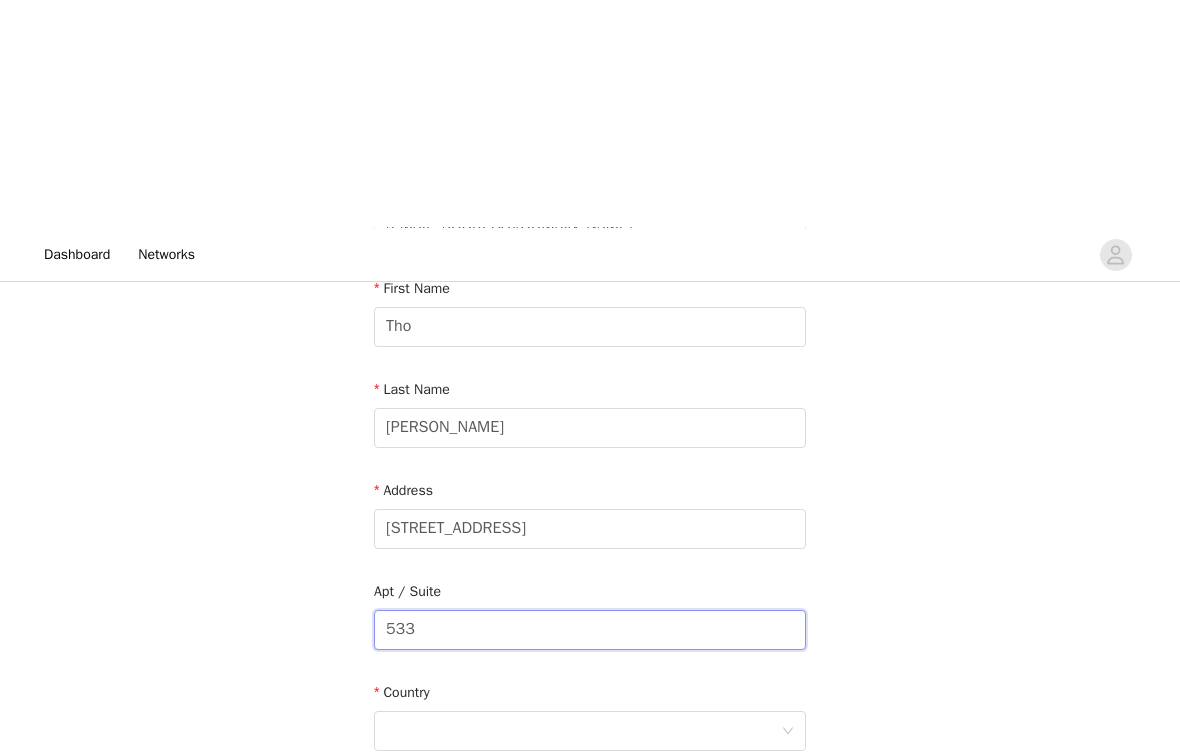 scroll, scrollTop: 240, scrollLeft: 0, axis: vertical 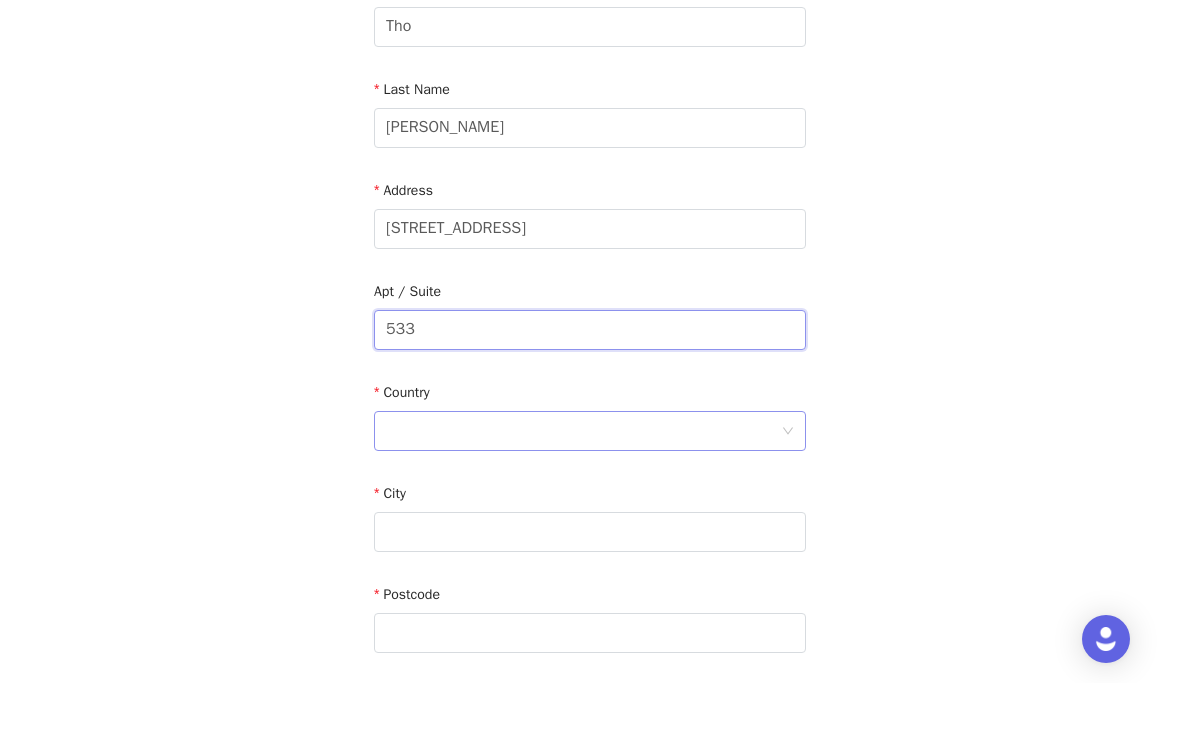 type on "533" 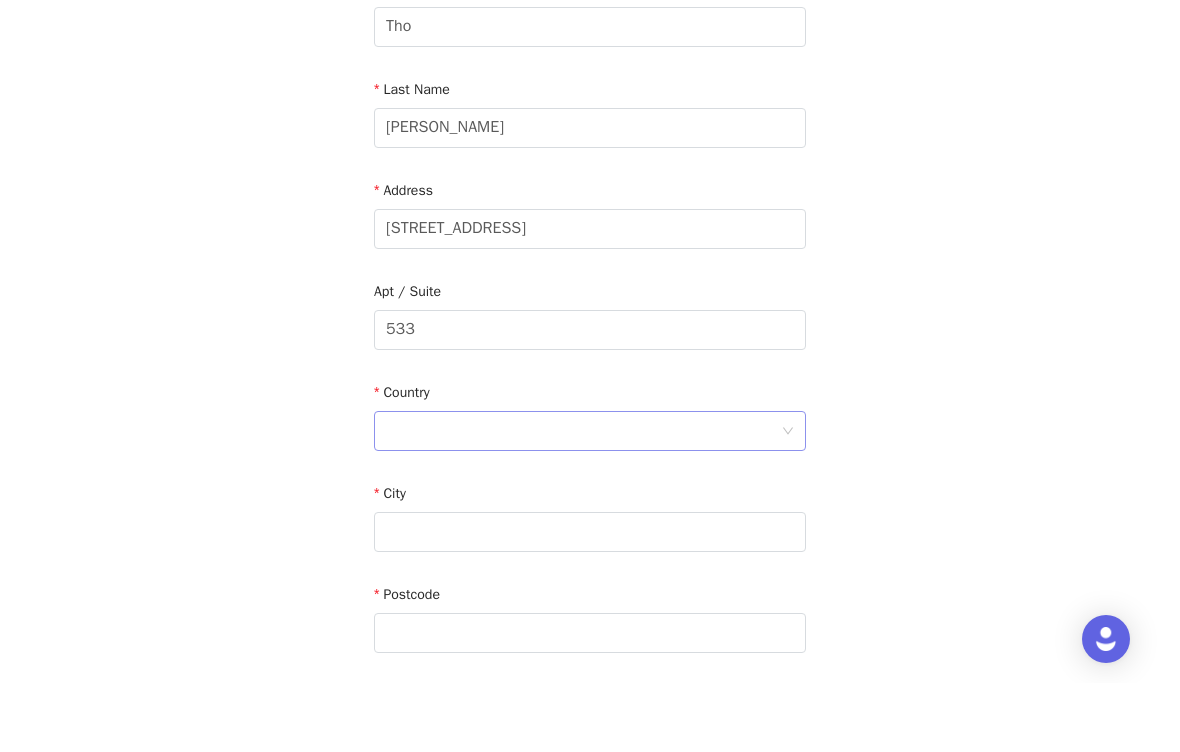 click at bounding box center (583, 500) 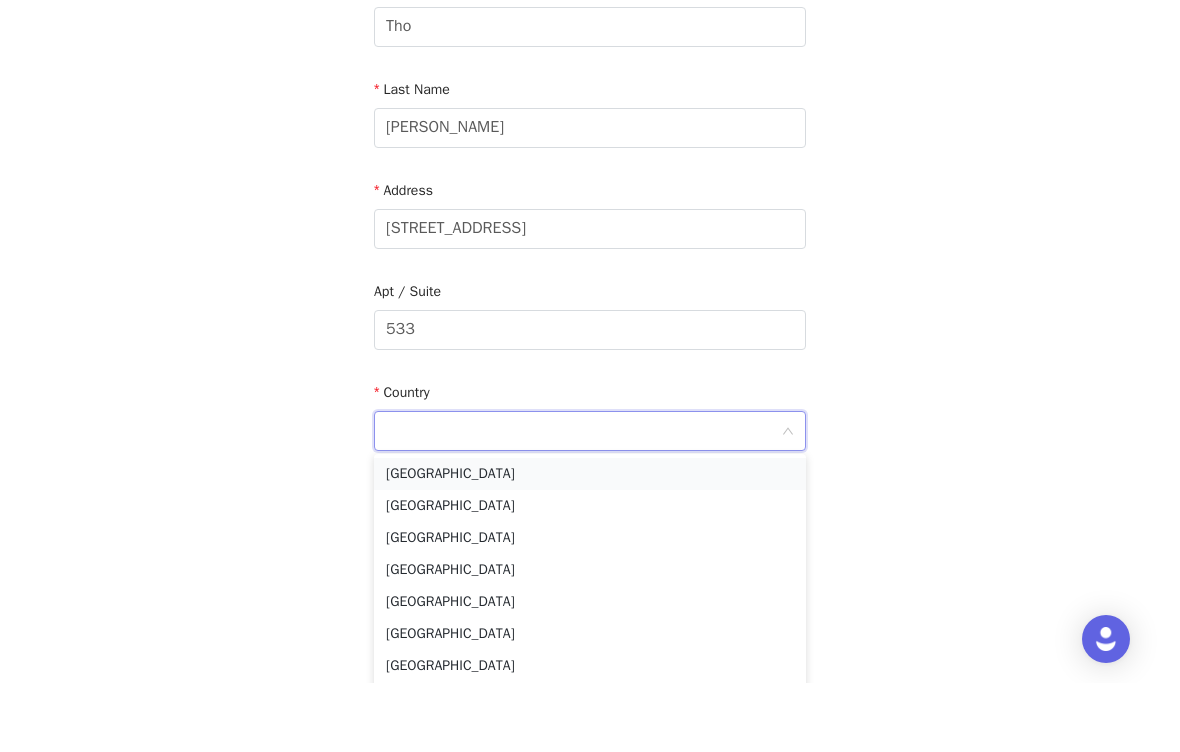 click on "[GEOGRAPHIC_DATA]" at bounding box center [590, 543] 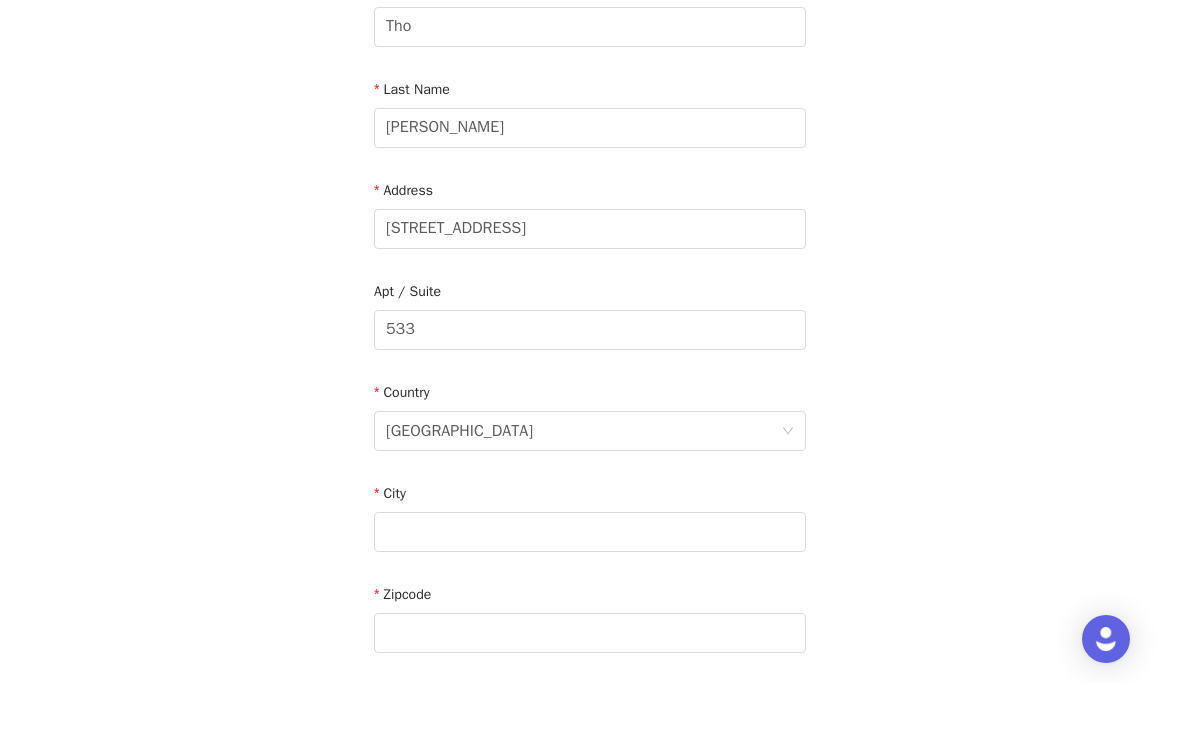 scroll, scrollTop: 309, scrollLeft: 0, axis: vertical 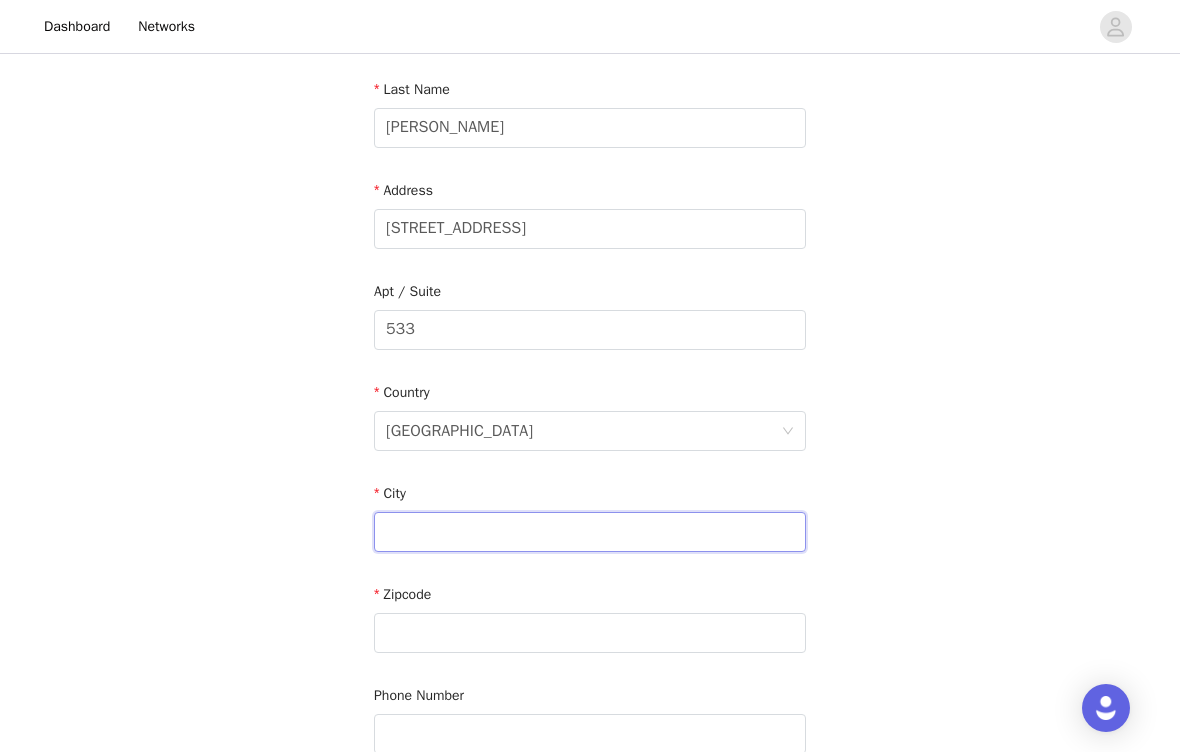 click at bounding box center [590, 532] 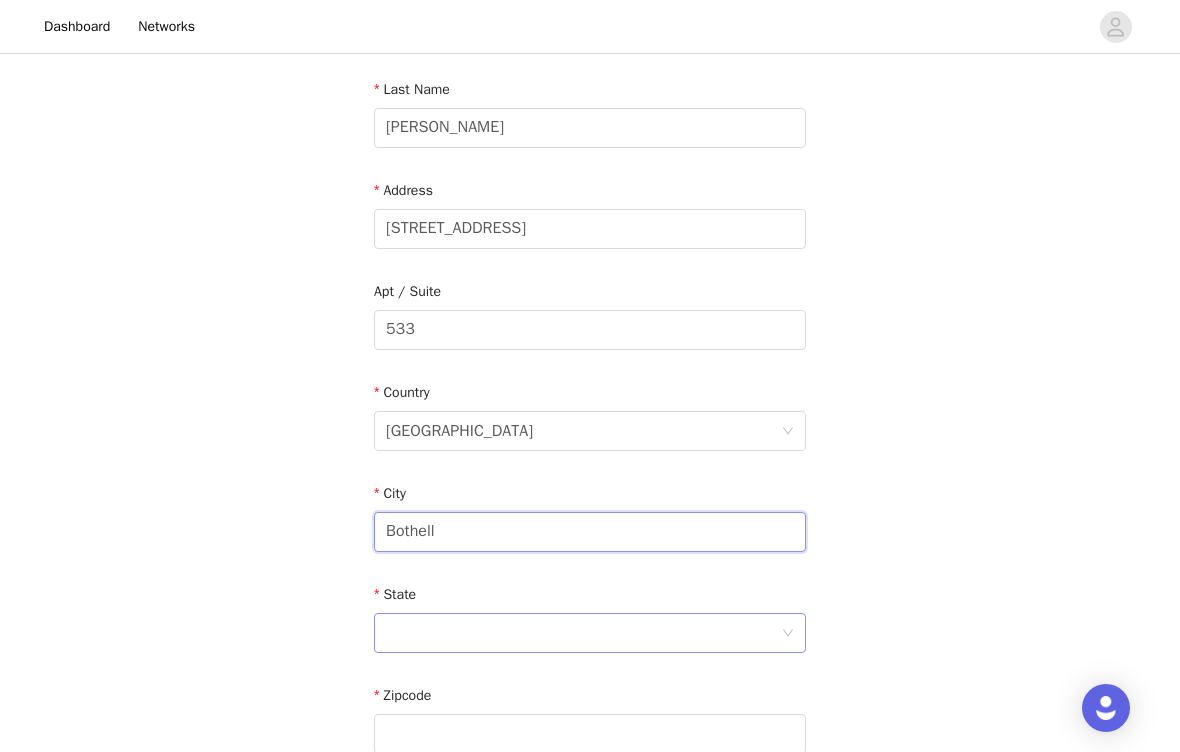 type on "Bothell" 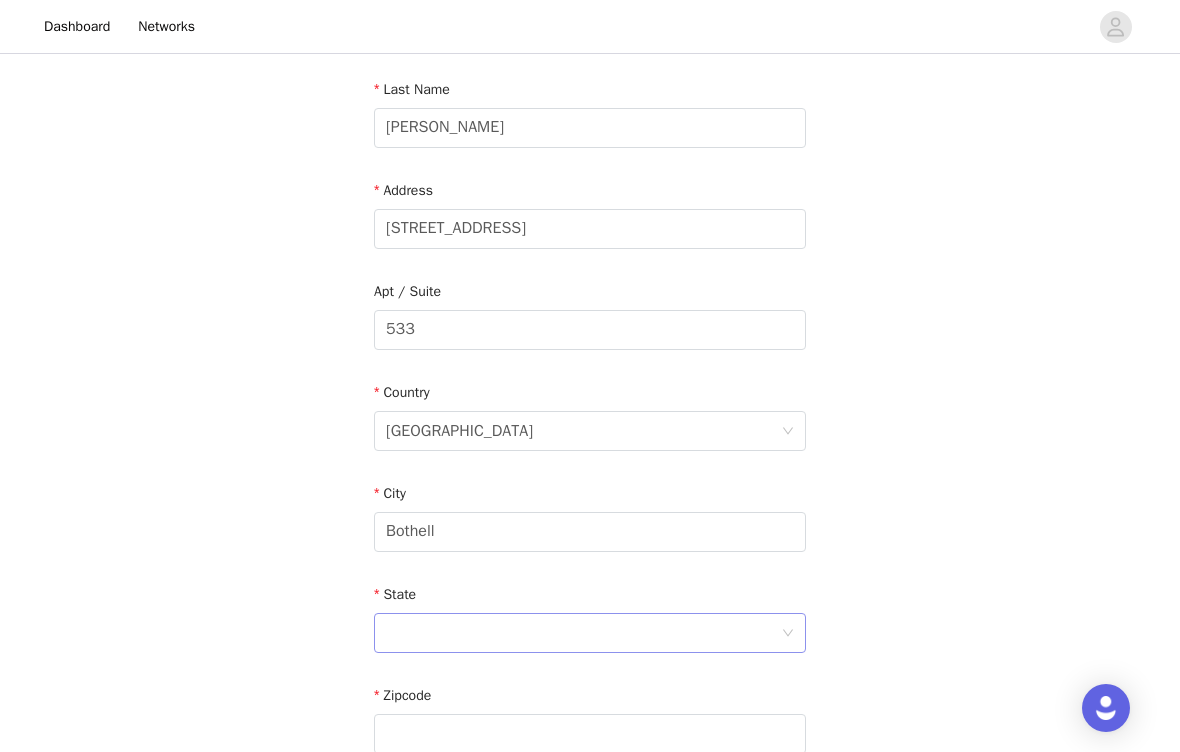 click at bounding box center [583, 633] 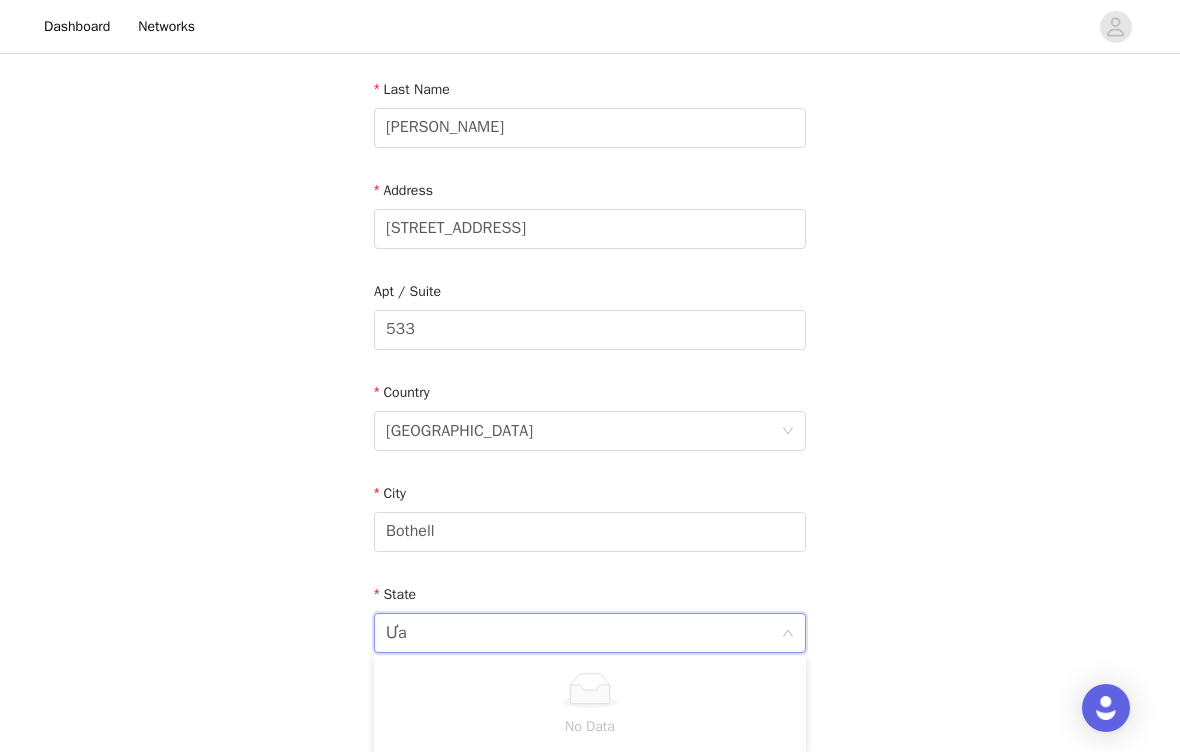 type on "Was" 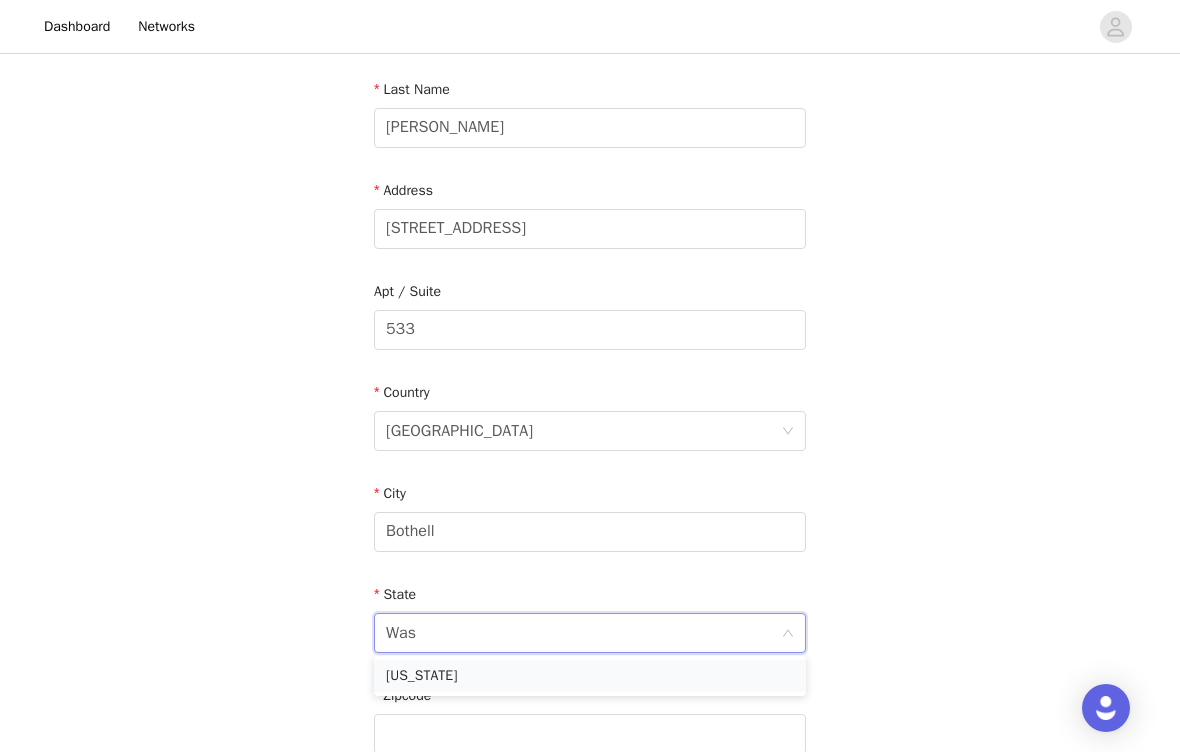 click on "[US_STATE]" at bounding box center (590, 676) 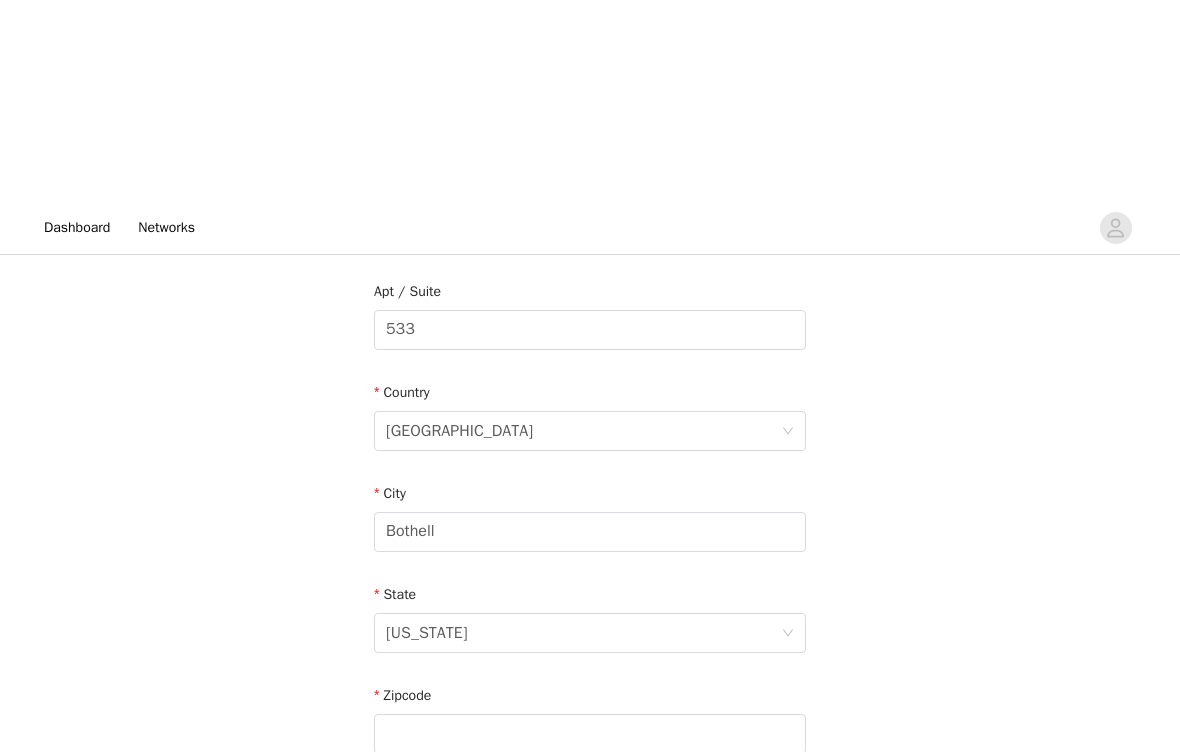 scroll, scrollTop: 514, scrollLeft: 0, axis: vertical 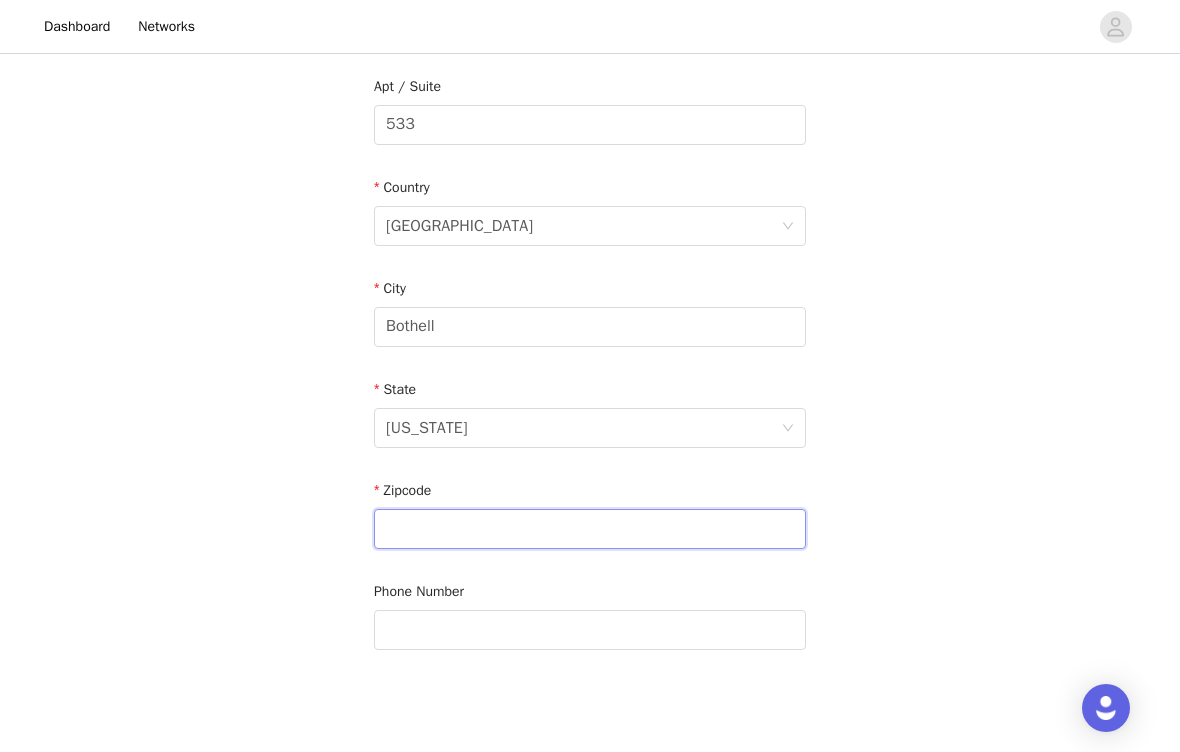 click at bounding box center [590, 529] 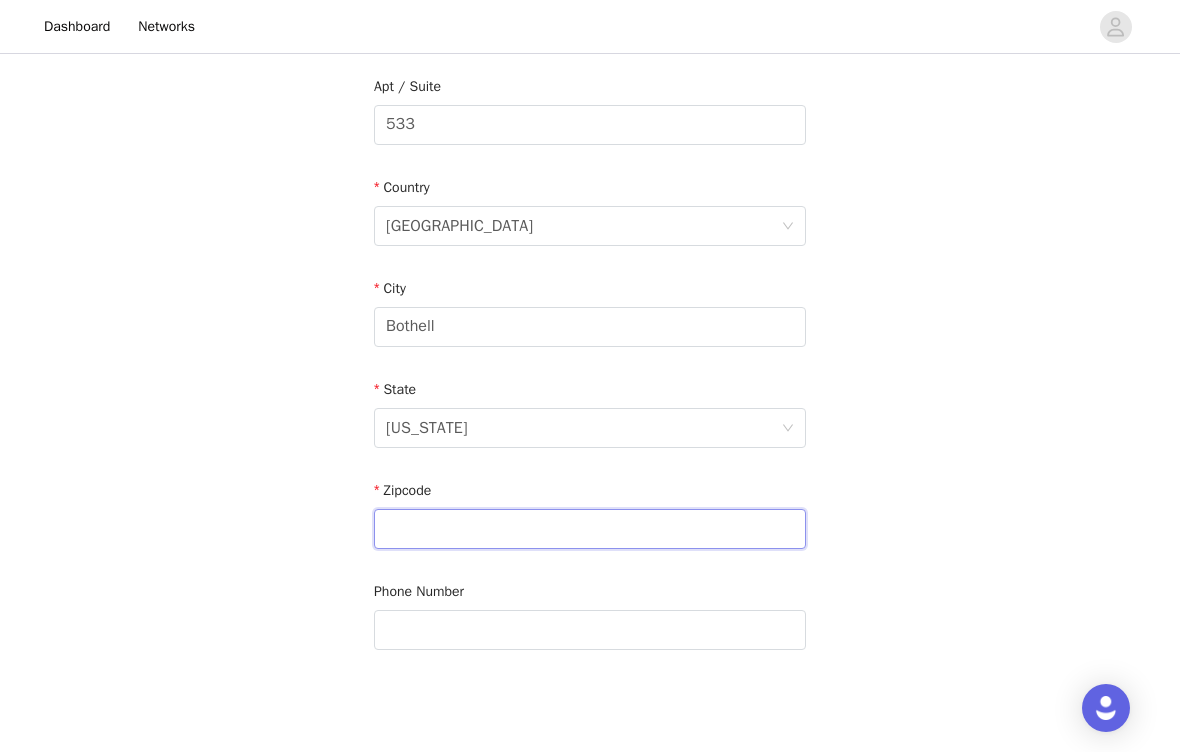 type on "9" 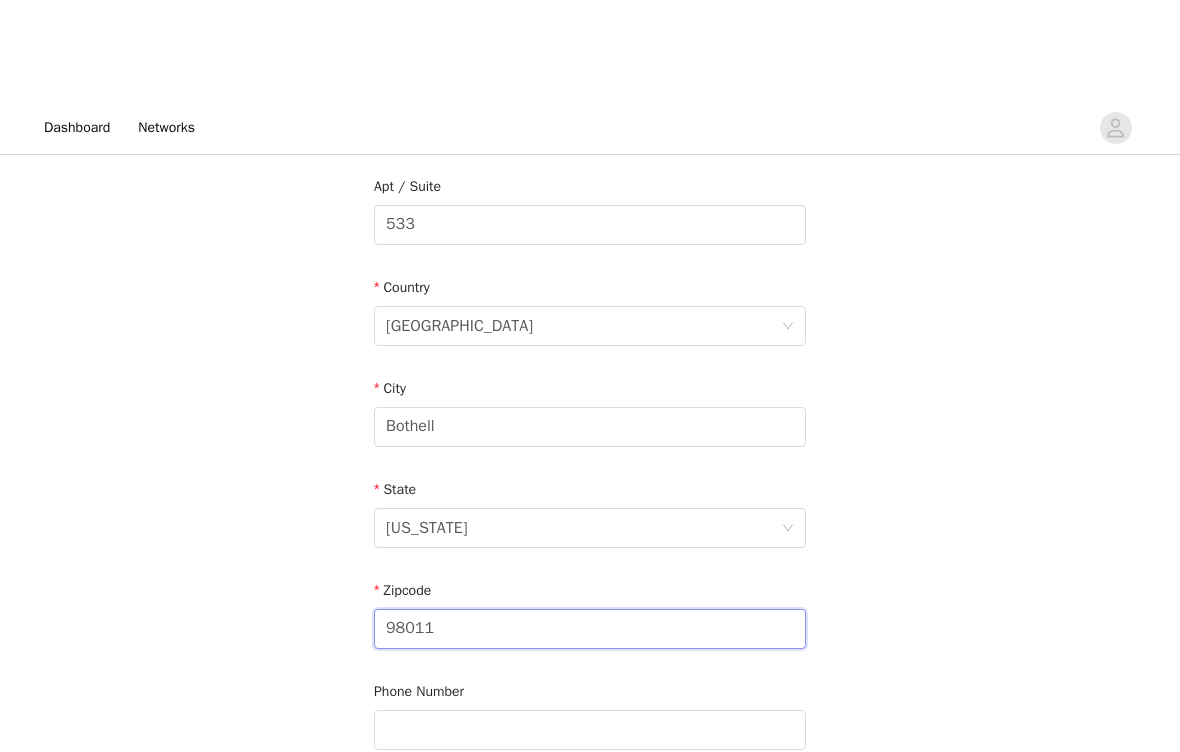 scroll, scrollTop: 611, scrollLeft: 0, axis: vertical 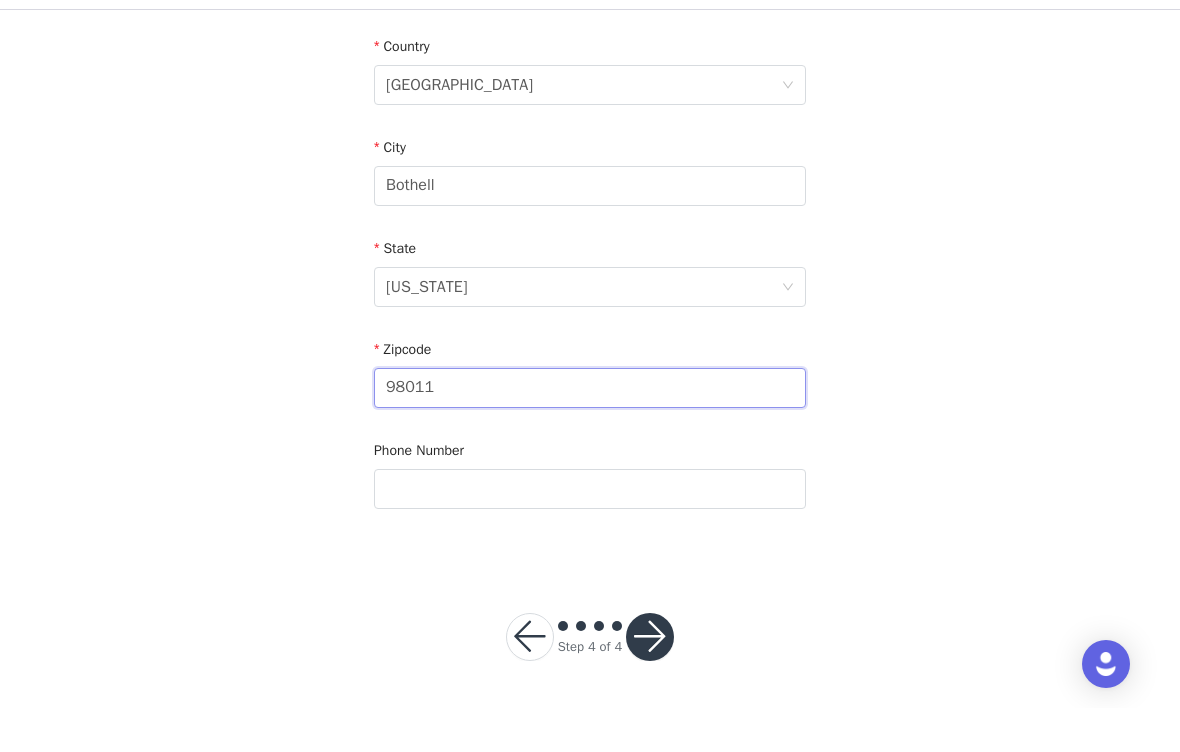 type on "98011" 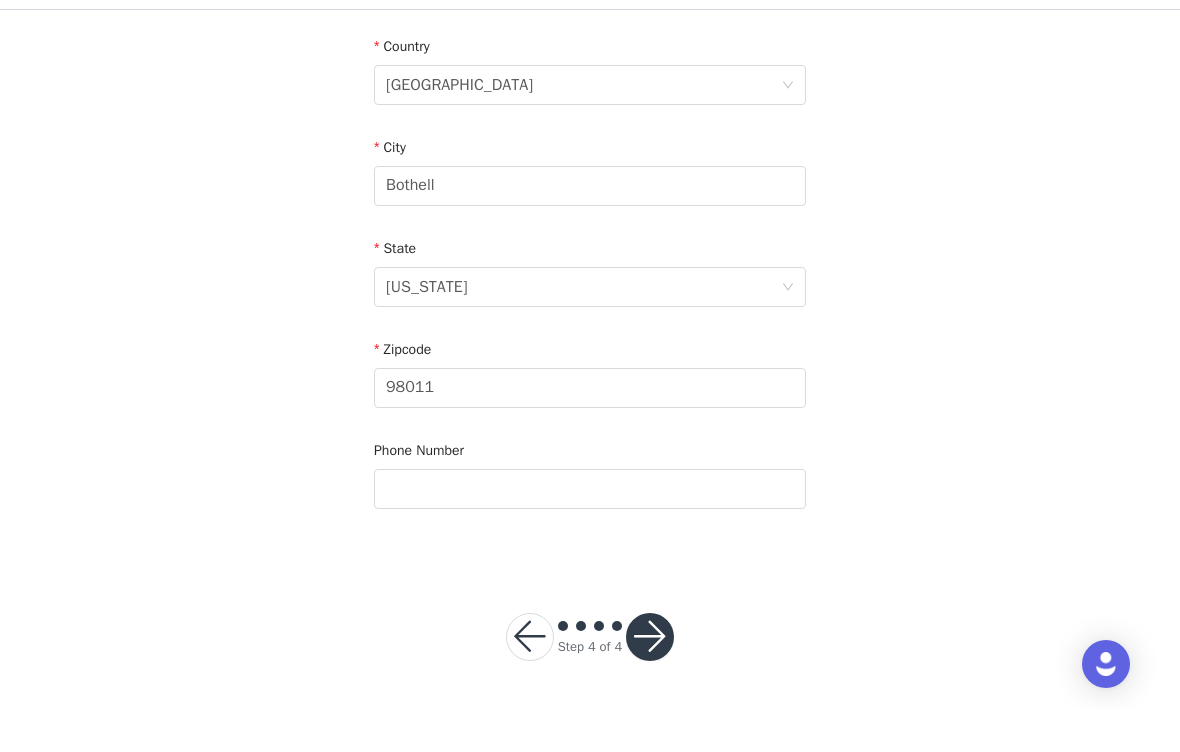 click at bounding box center [650, 681] 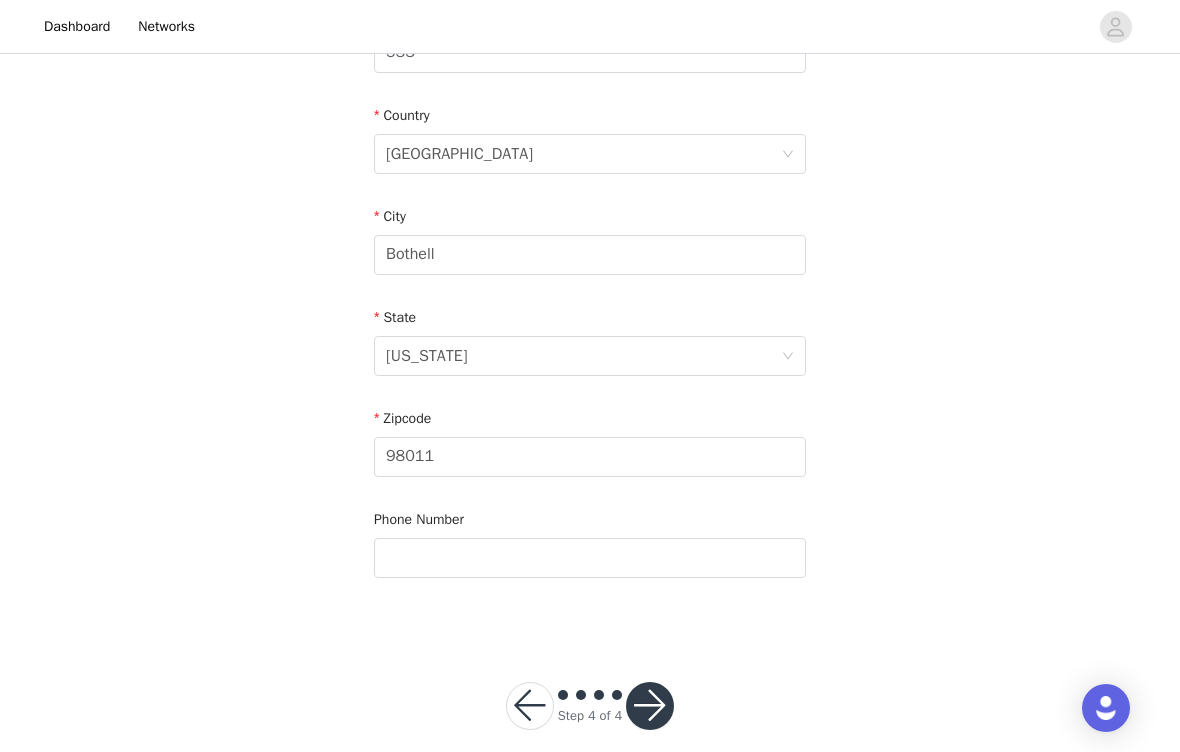 scroll, scrollTop: 0, scrollLeft: 0, axis: both 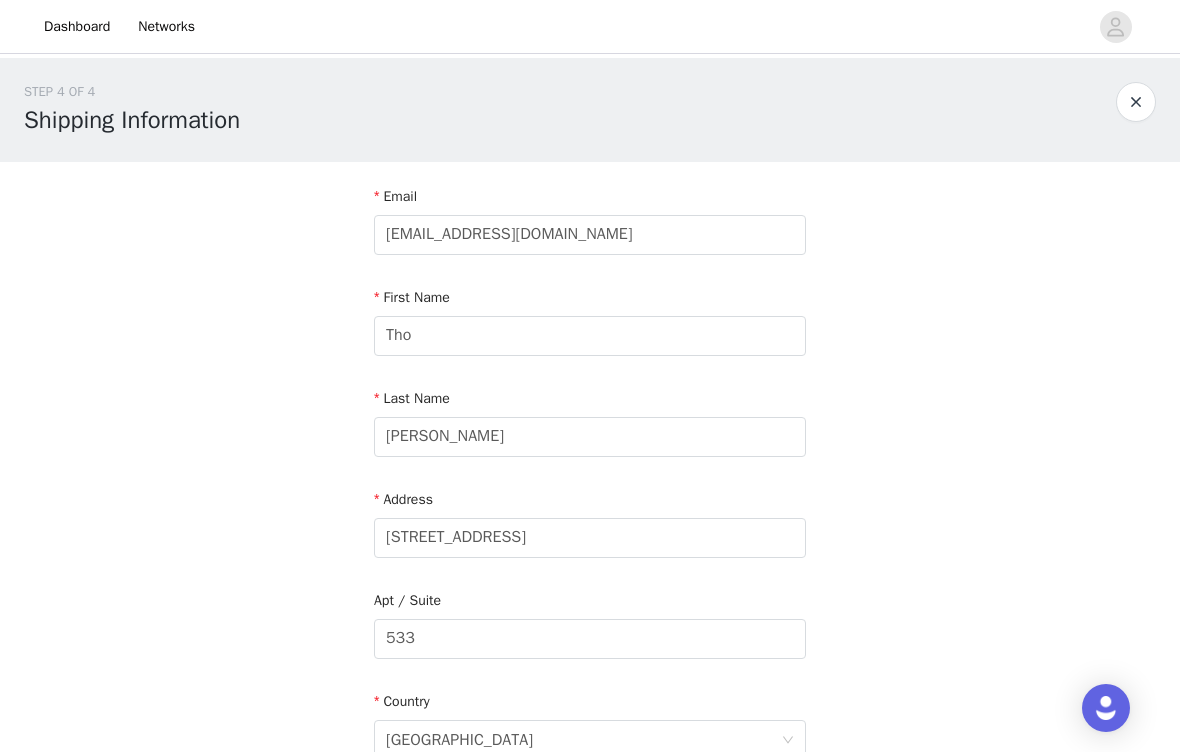click on "Dashboard Networks
STEP 4 OF 4
Shipping Information
Email [EMAIL_ADDRESS][DOMAIN_NAME]   First Name Tho   Last Name [PERSON_NAME]   Address [STREET_ADDRESS][US_STATE]   Phone Number
Step 4 of 4
[GEOGRAPHIC_DATA]
[GEOGRAPHIC_DATA]
[GEOGRAPHIC_DATA]
[GEOGRAPHIC_DATA]
[GEOGRAPHIC_DATA]" at bounding box center (590, 376) 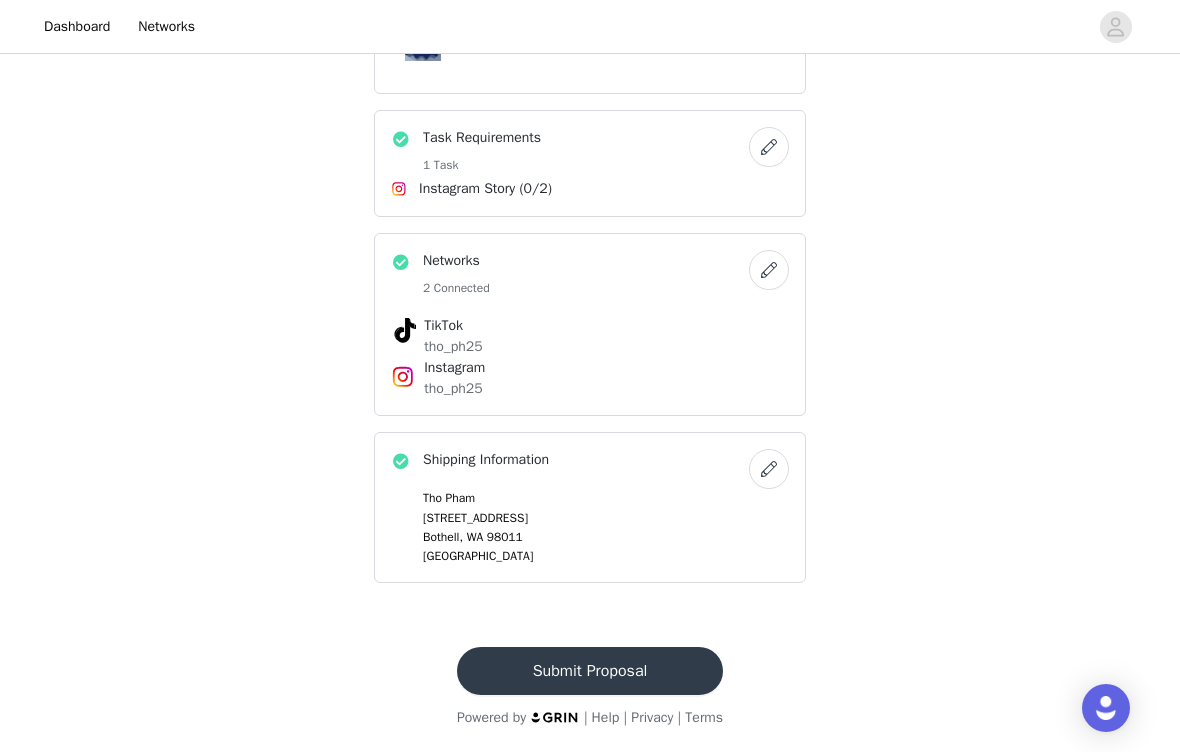 scroll, scrollTop: 704, scrollLeft: 0, axis: vertical 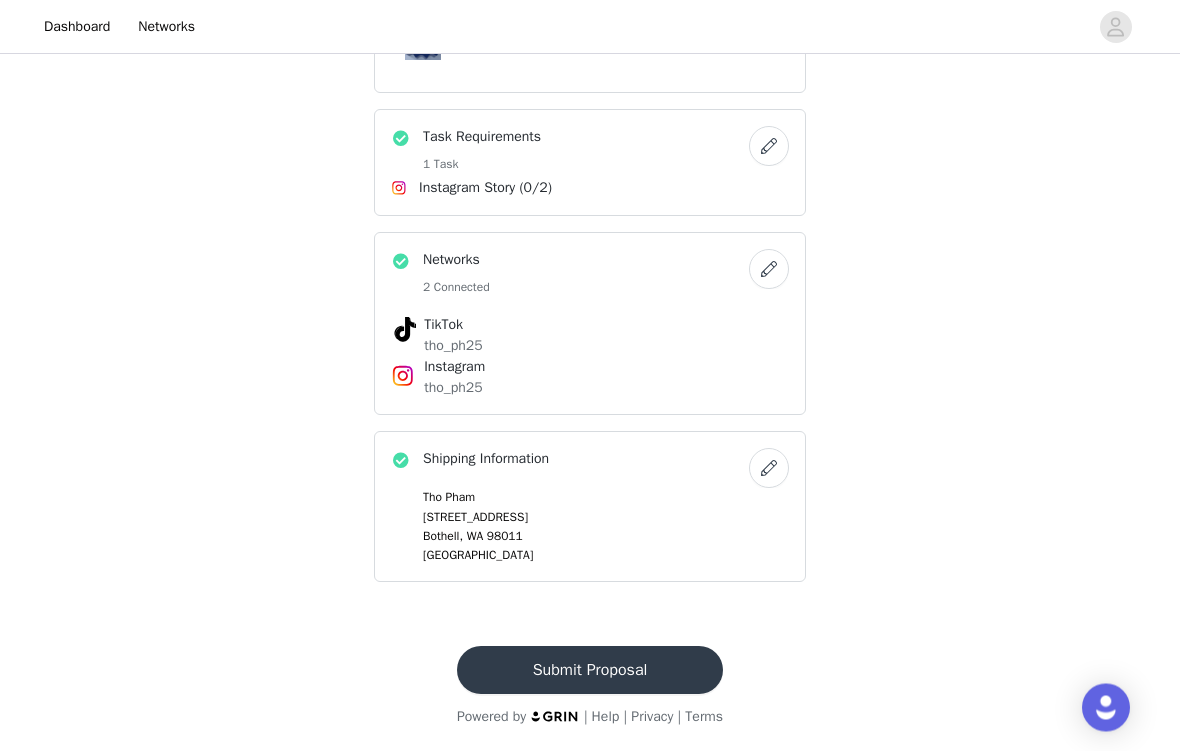 click on "Submit Proposal" at bounding box center (590, 671) 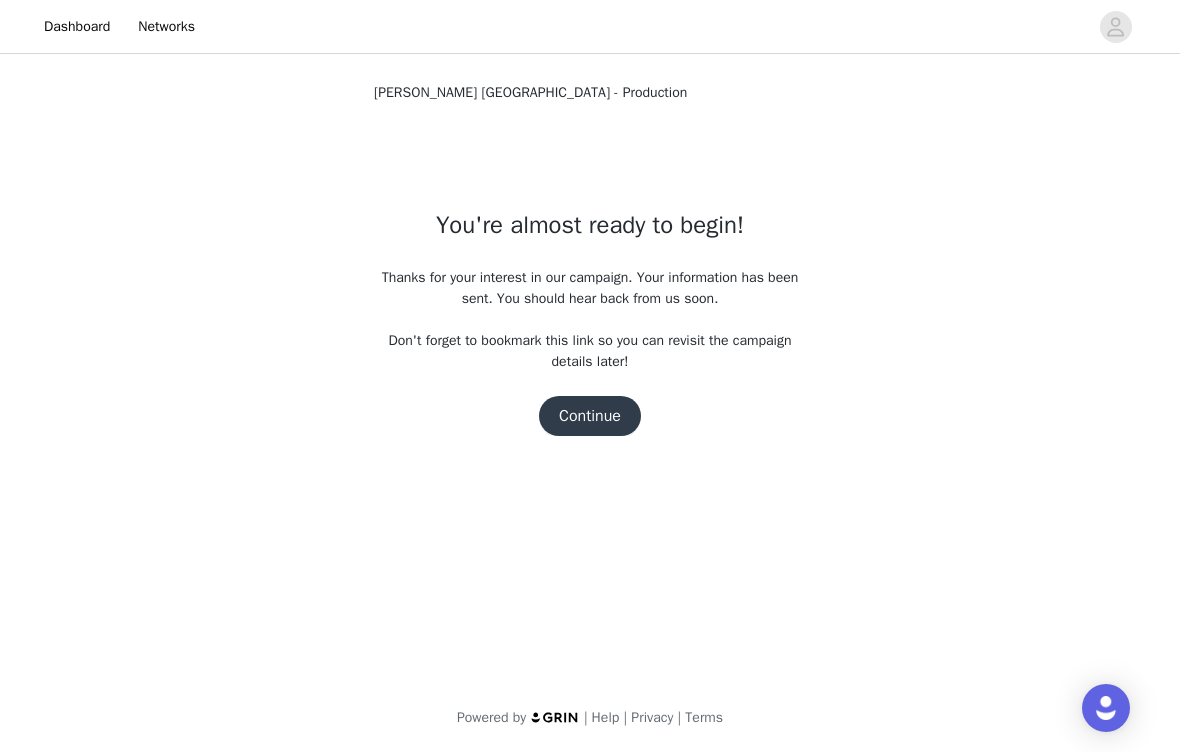 scroll, scrollTop: 0, scrollLeft: 0, axis: both 